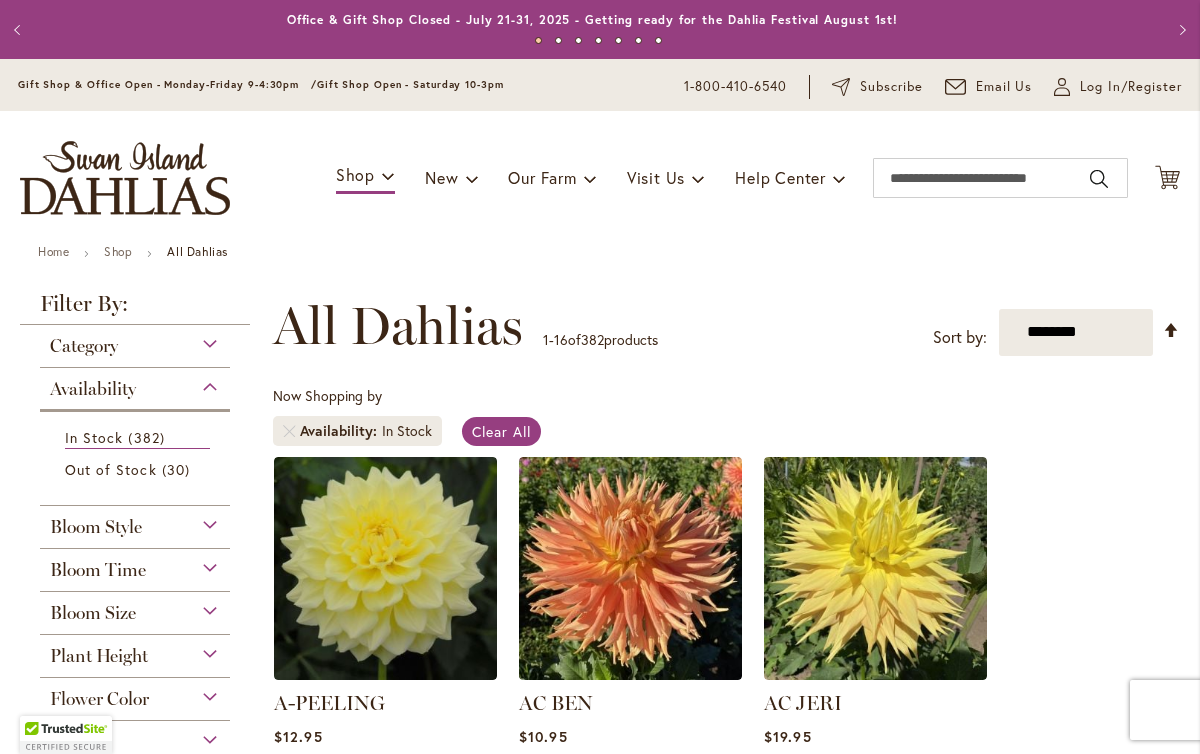 scroll, scrollTop: 0, scrollLeft: 0, axis: both 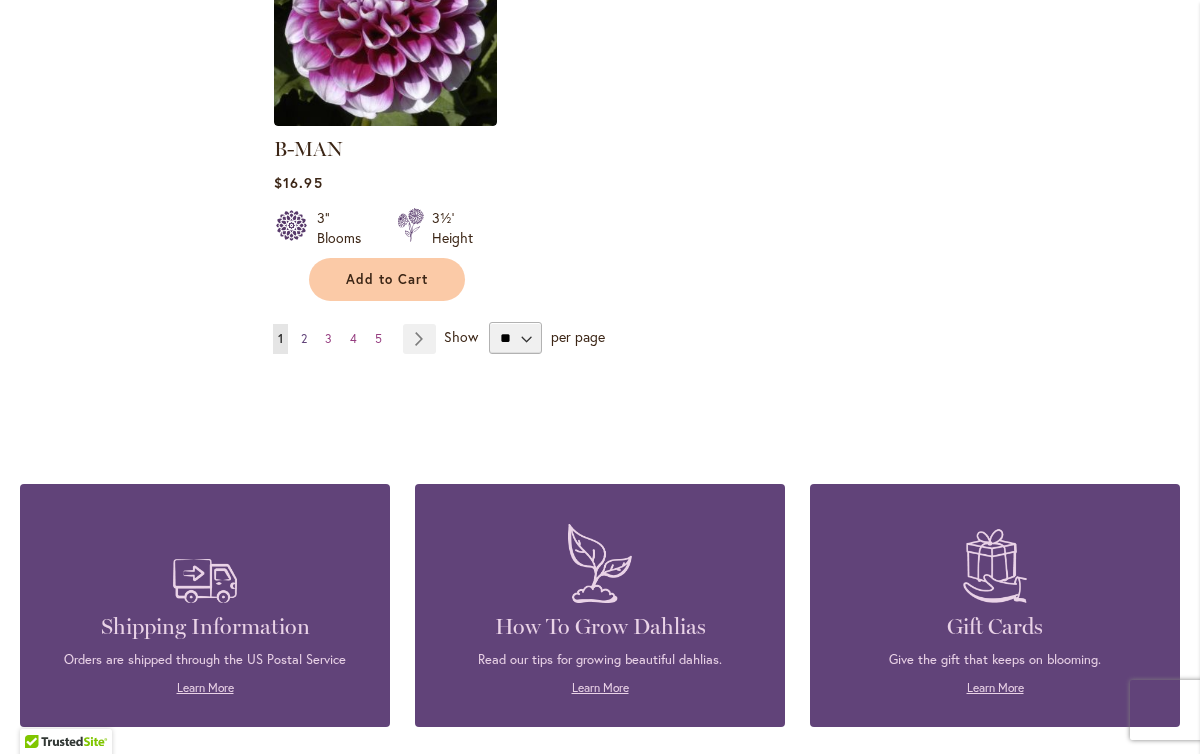 click on "Page
2" at bounding box center (304, 339) 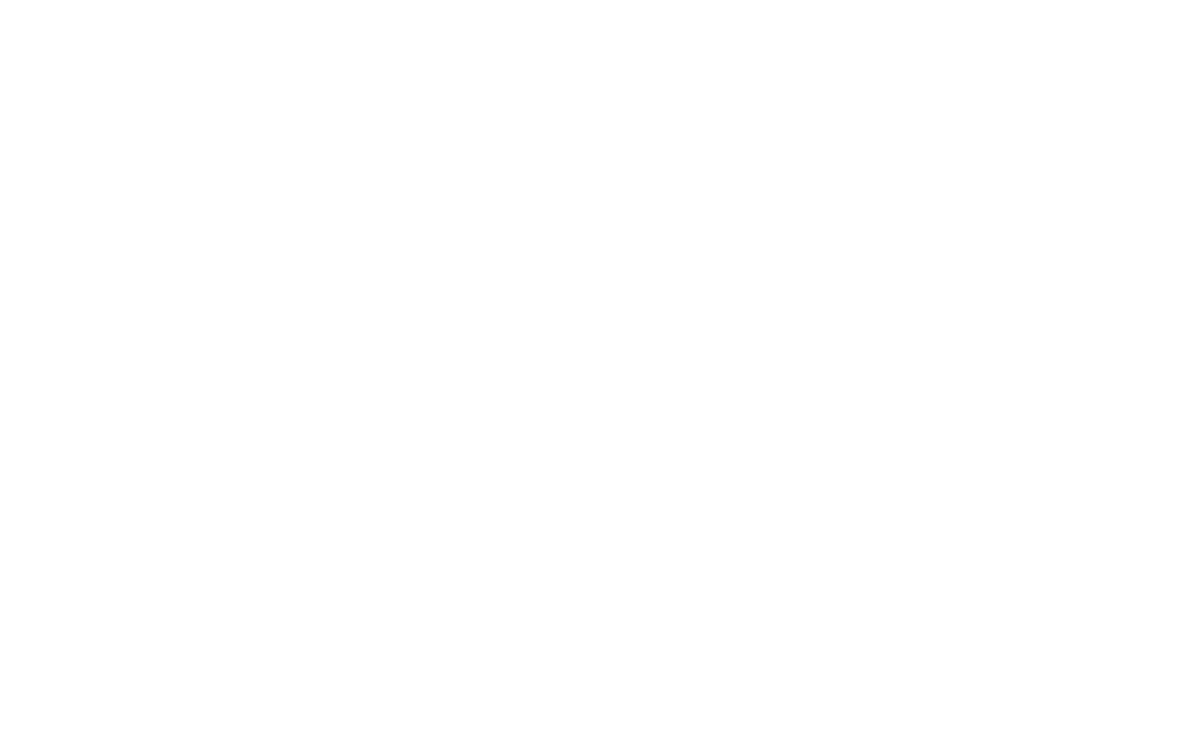 scroll, scrollTop: 0, scrollLeft: 0, axis: both 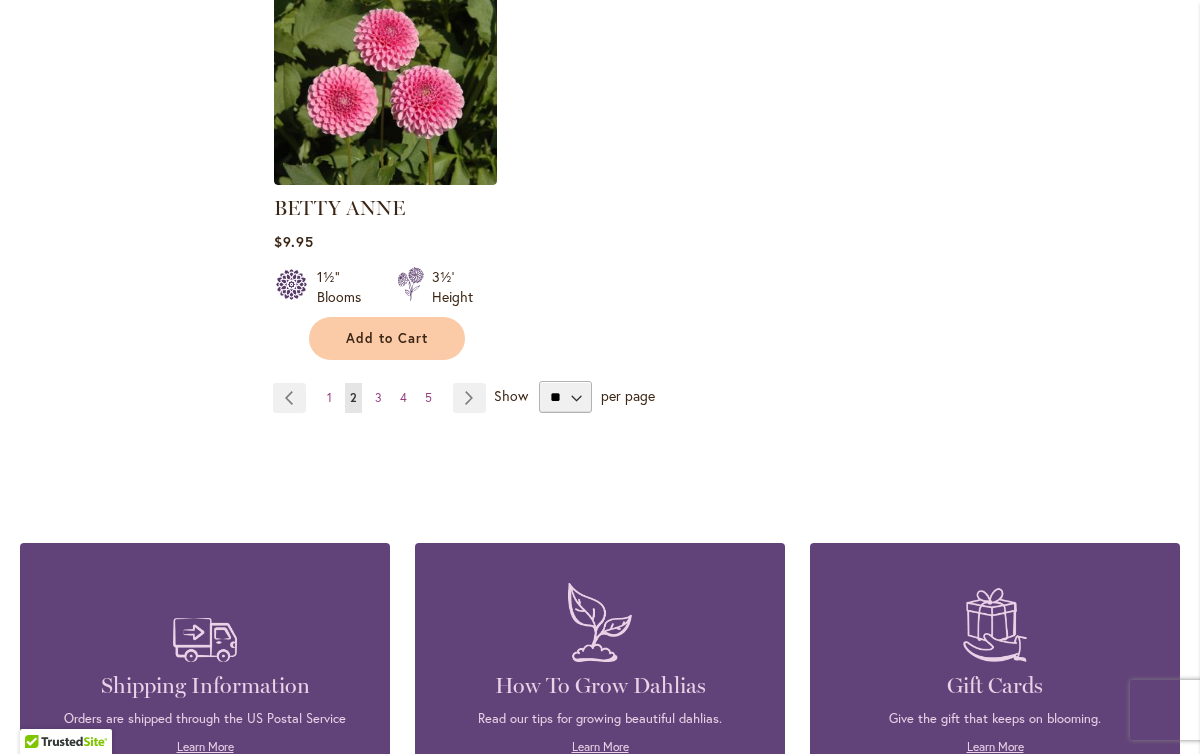 click on "Page
Previous
Page
1
You're currently reading page
2
Page
3
Page
4 Page 5 Page Next" at bounding box center [383, 398] 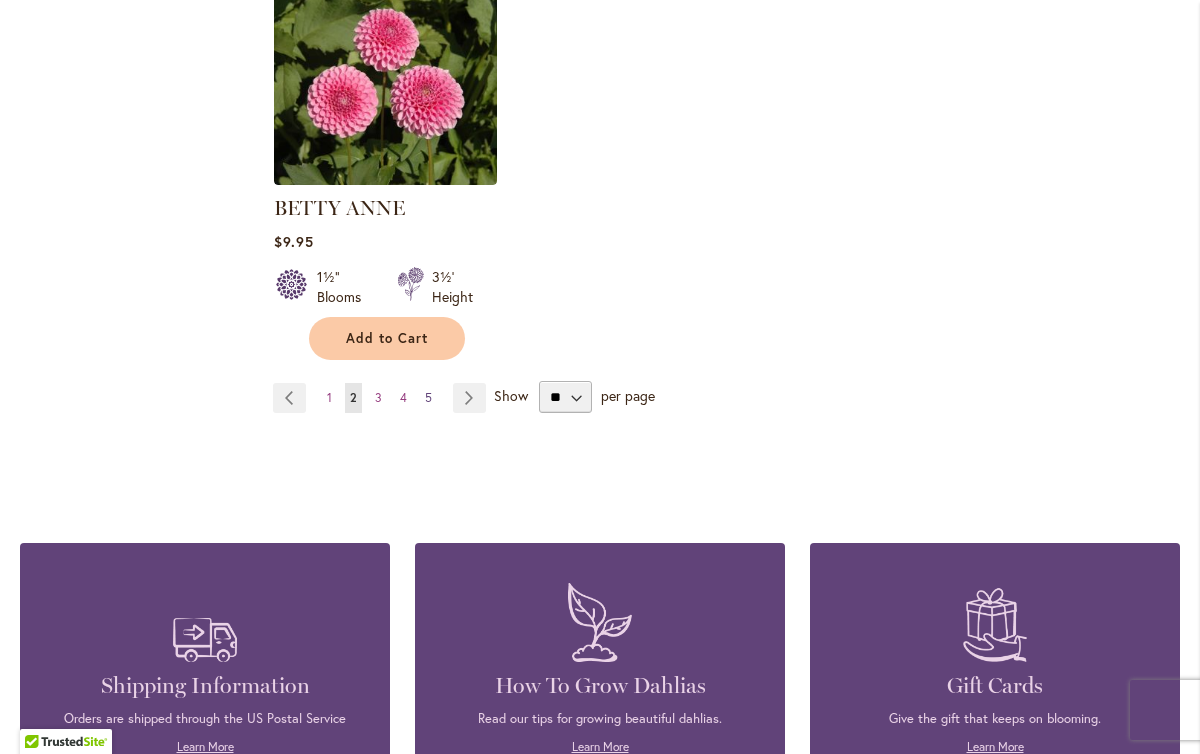 click on "5" at bounding box center [428, 397] 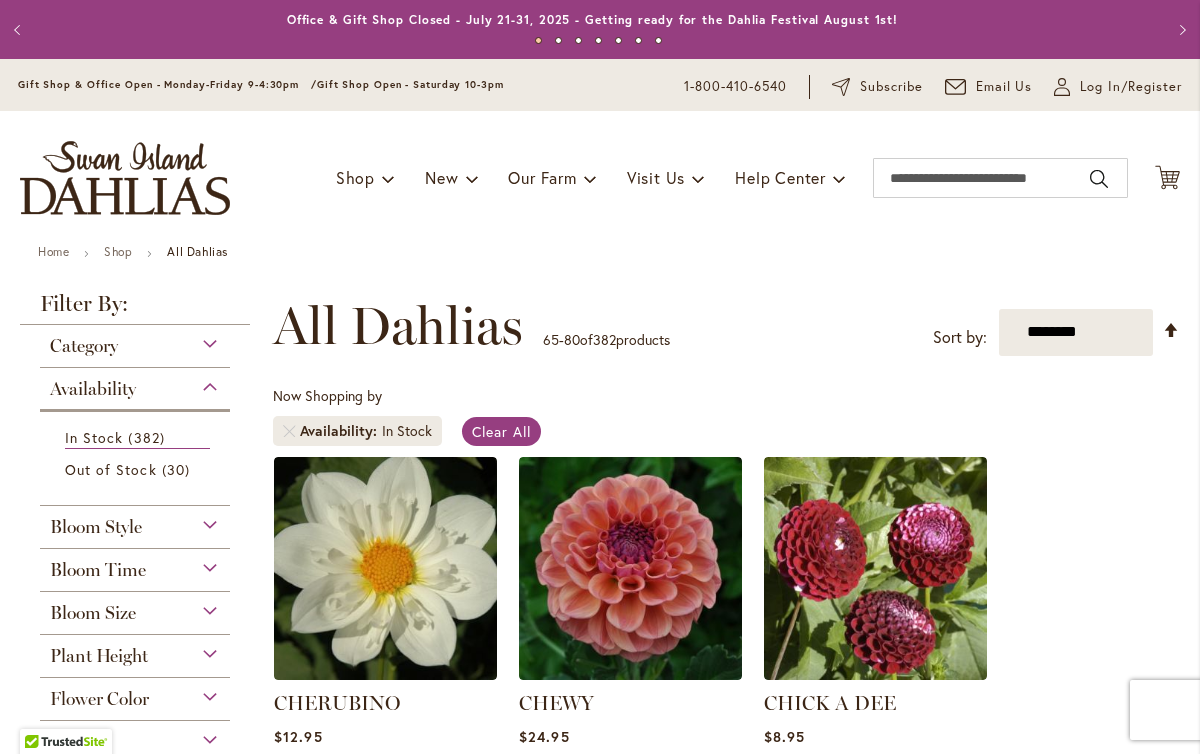 scroll, scrollTop: 0, scrollLeft: 0, axis: both 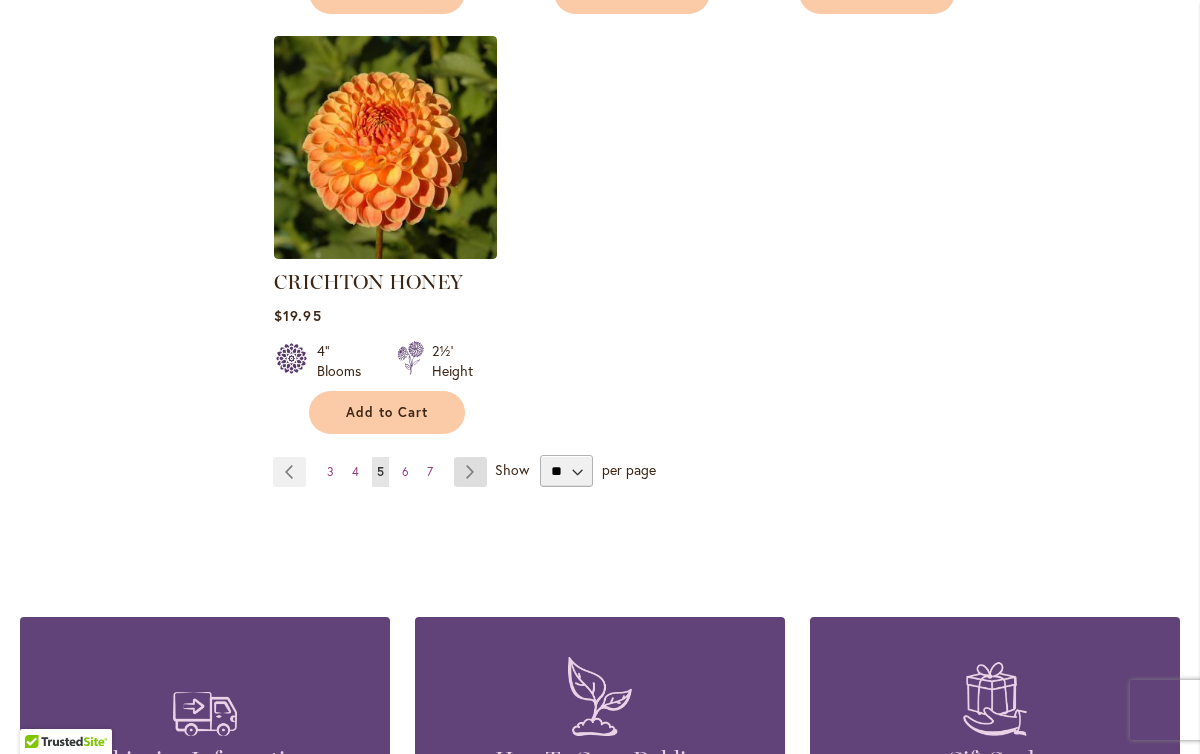 click on "Page
Next" at bounding box center (470, 472) 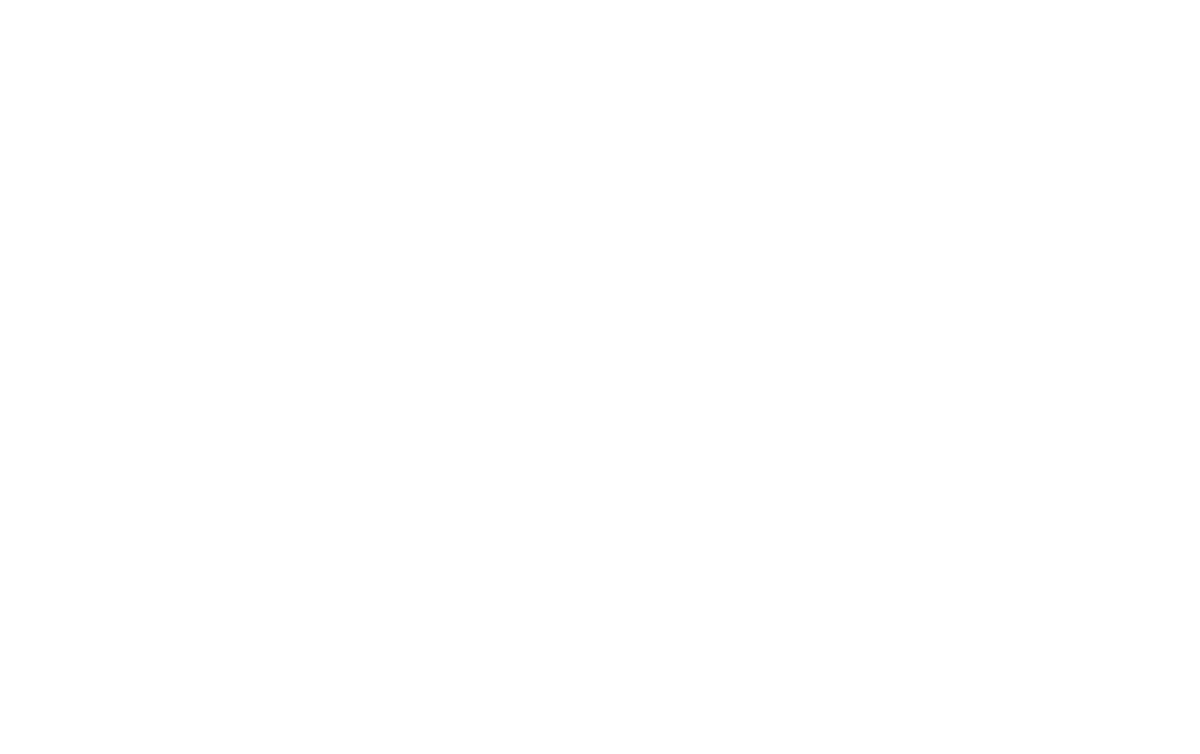 scroll, scrollTop: 0, scrollLeft: 0, axis: both 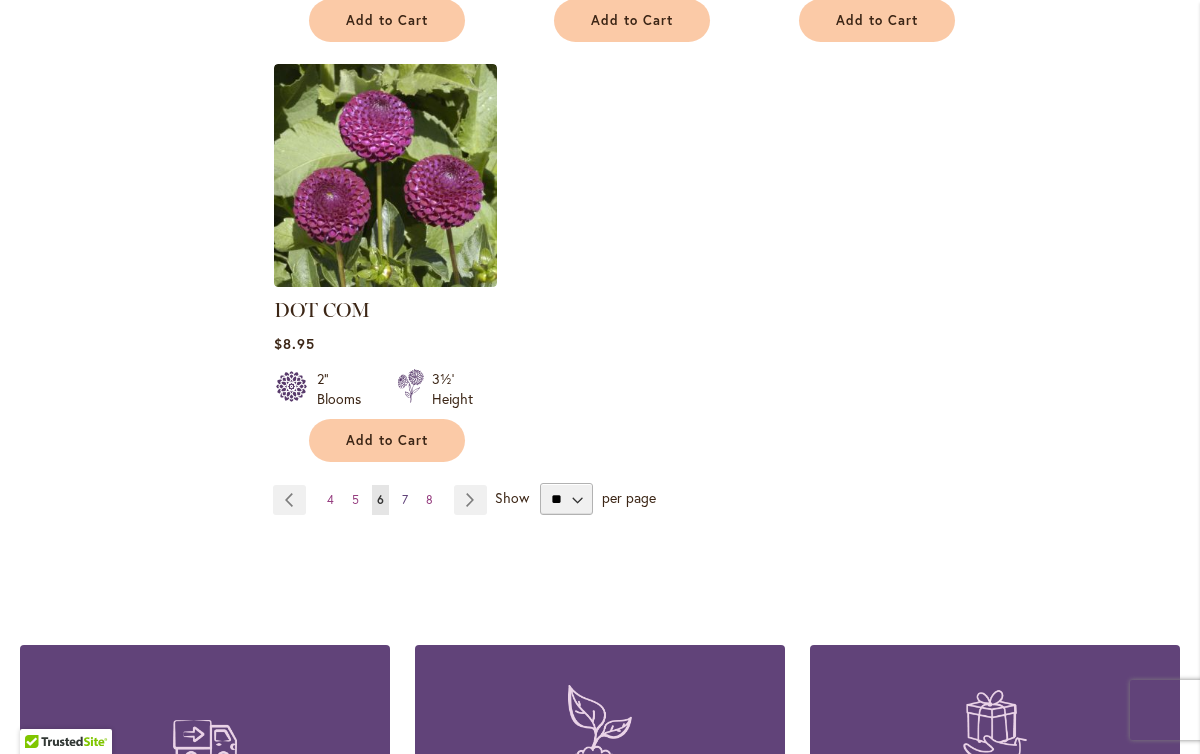 click on "7" at bounding box center (405, 499) 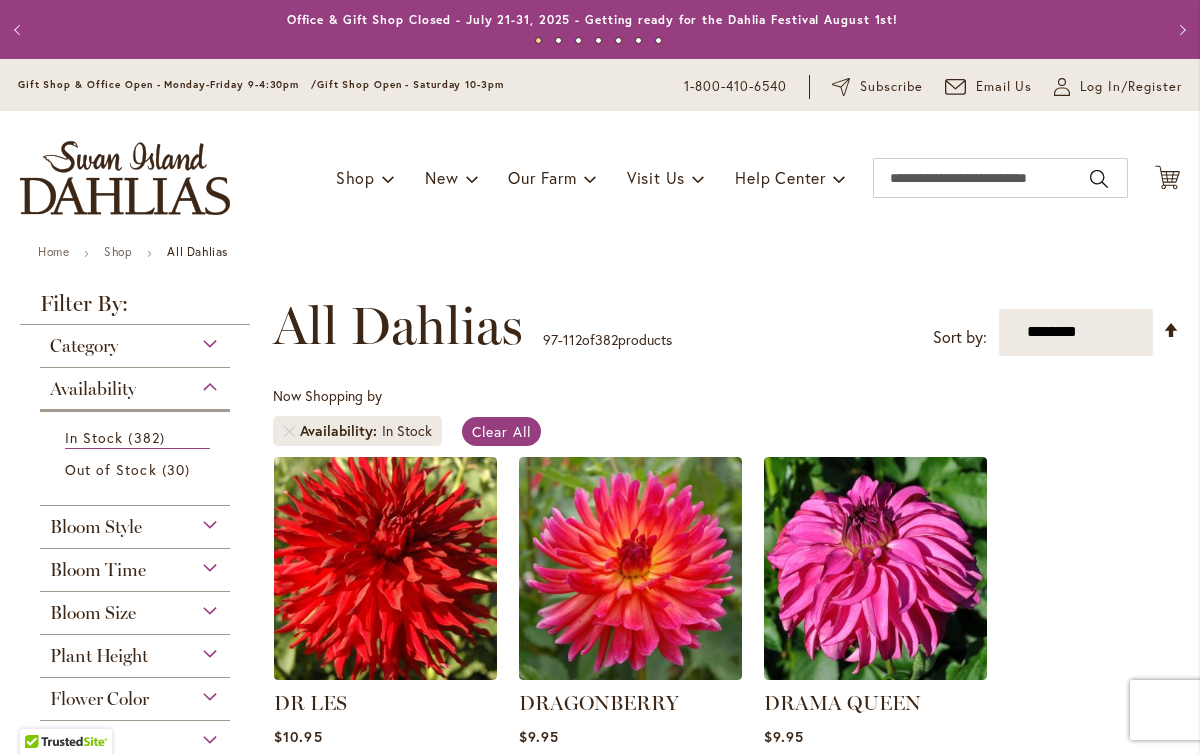 scroll, scrollTop: 0, scrollLeft: 0, axis: both 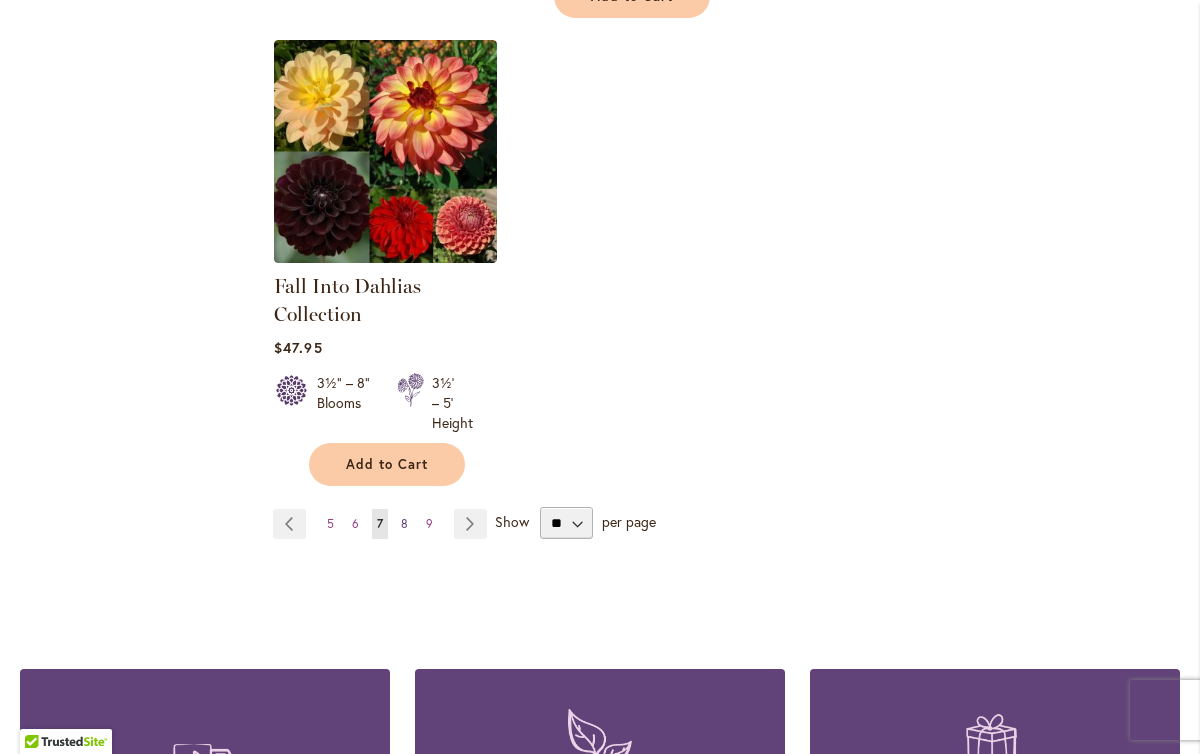 click on "8" at bounding box center (404, 523) 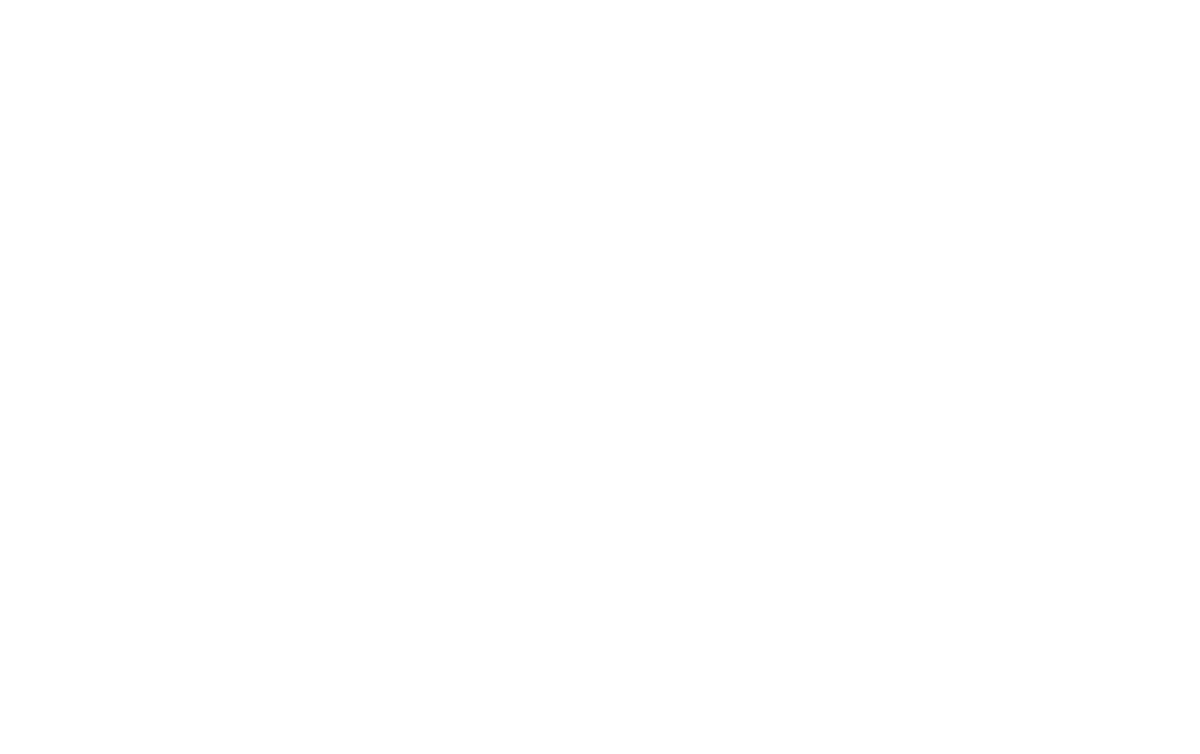 scroll, scrollTop: 0, scrollLeft: 0, axis: both 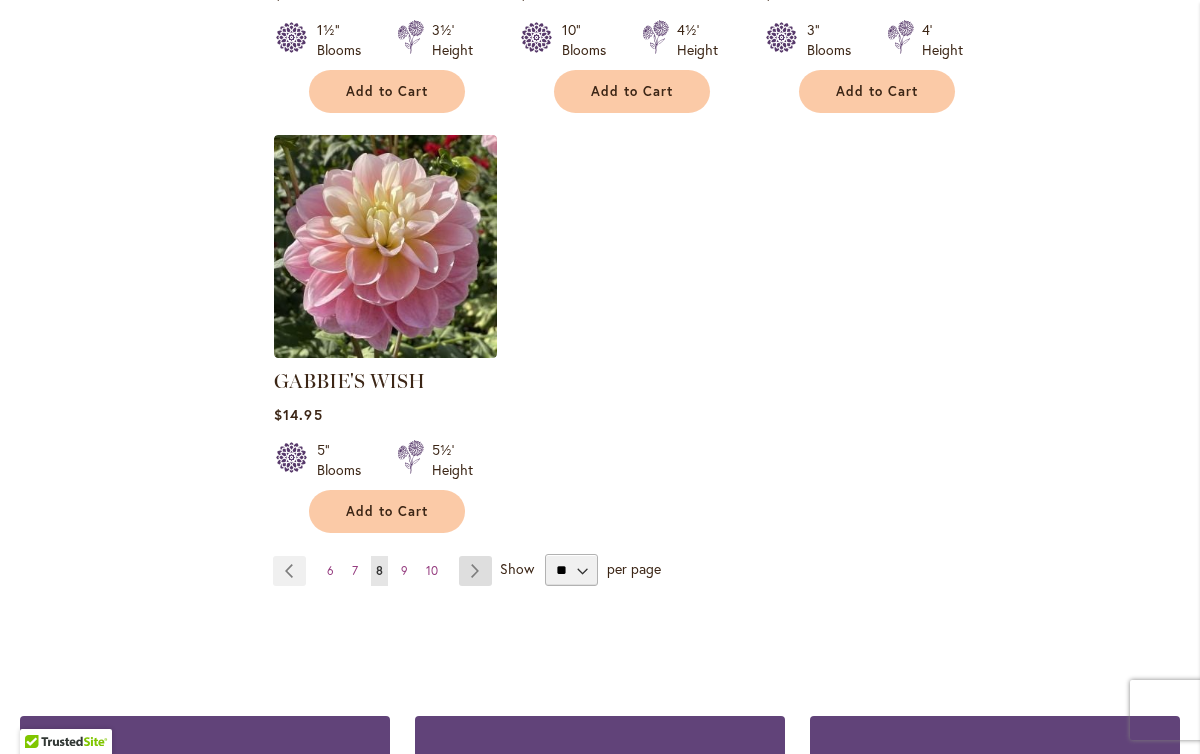 click on "Page
Next" at bounding box center [475, 571] 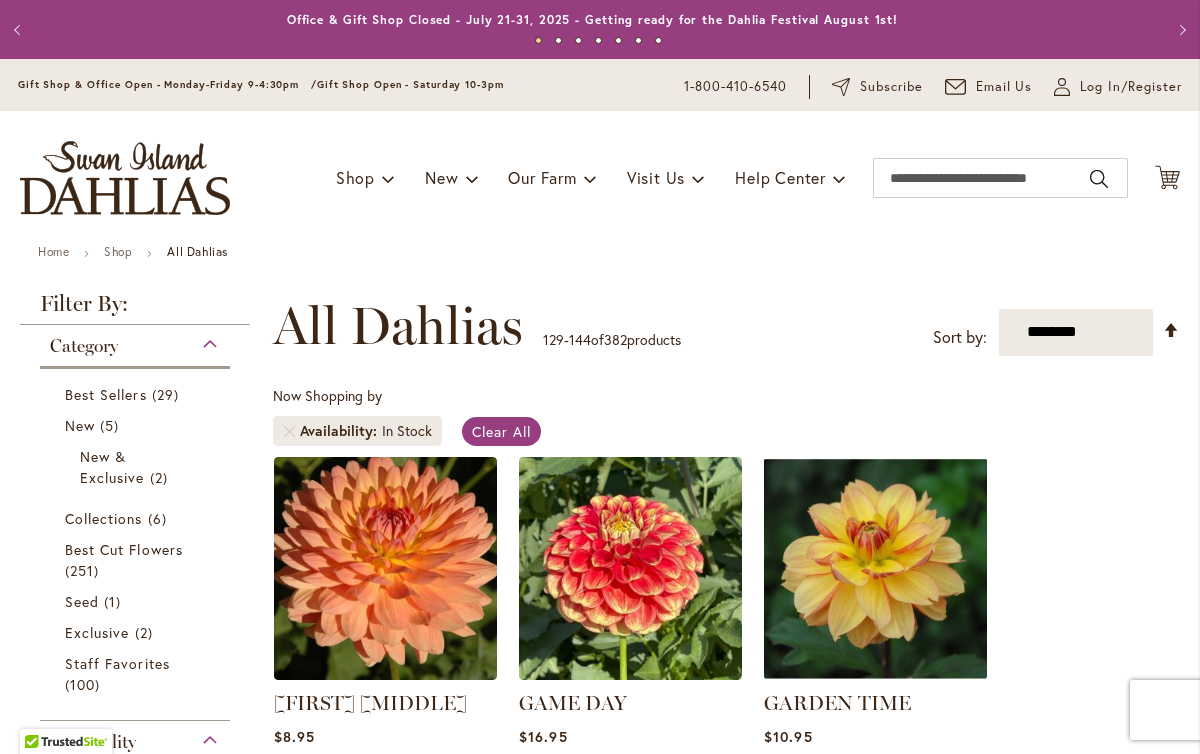 scroll, scrollTop: 0, scrollLeft: 0, axis: both 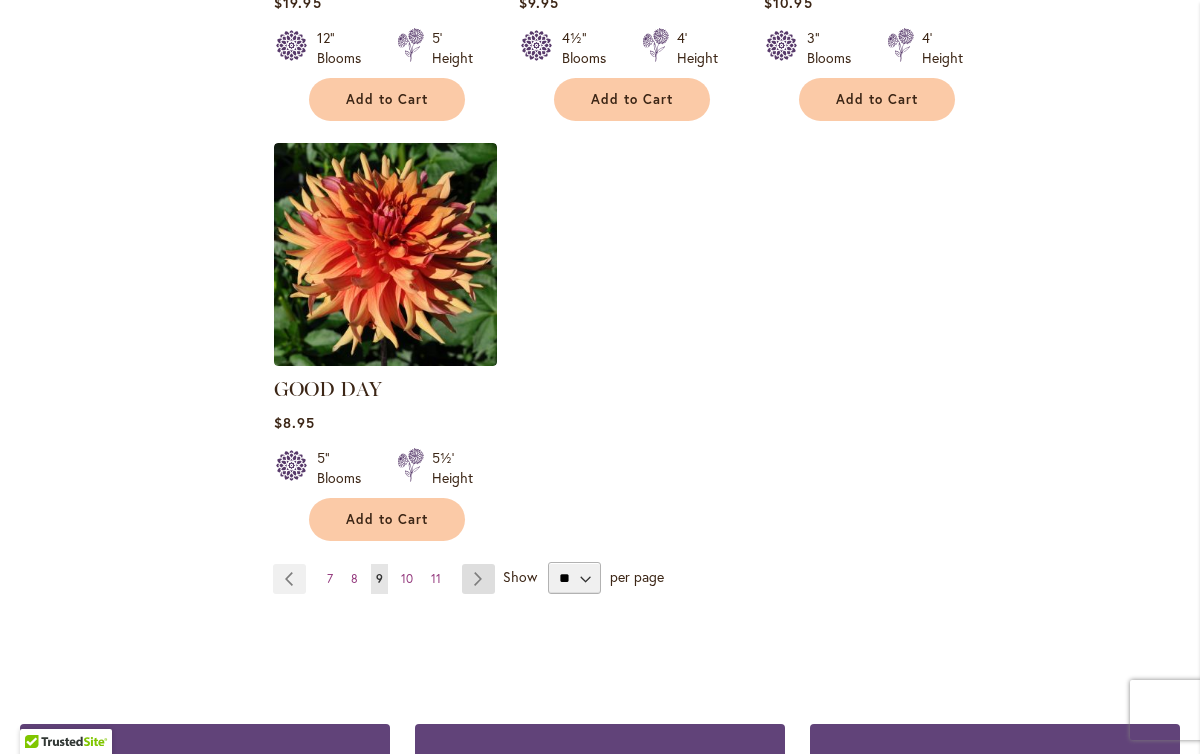 click on "Page
Next" at bounding box center [478, 579] 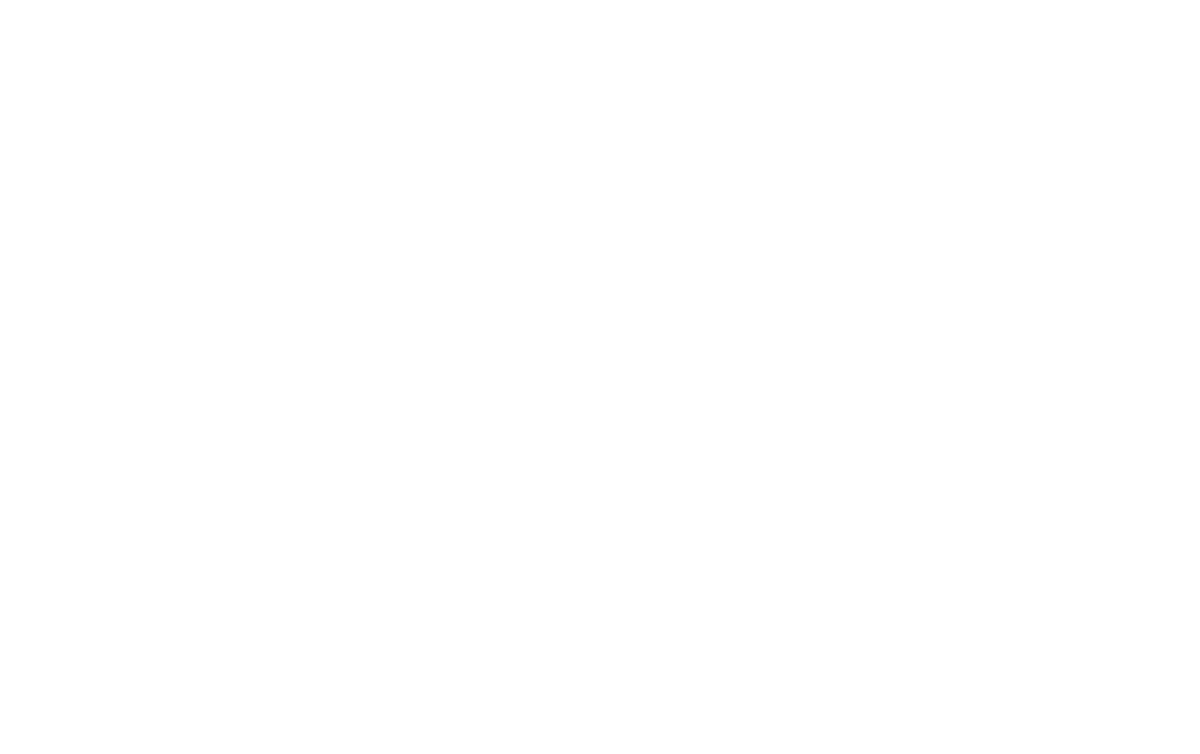 scroll, scrollTop: 0, scrollLeft: 0, axis: both 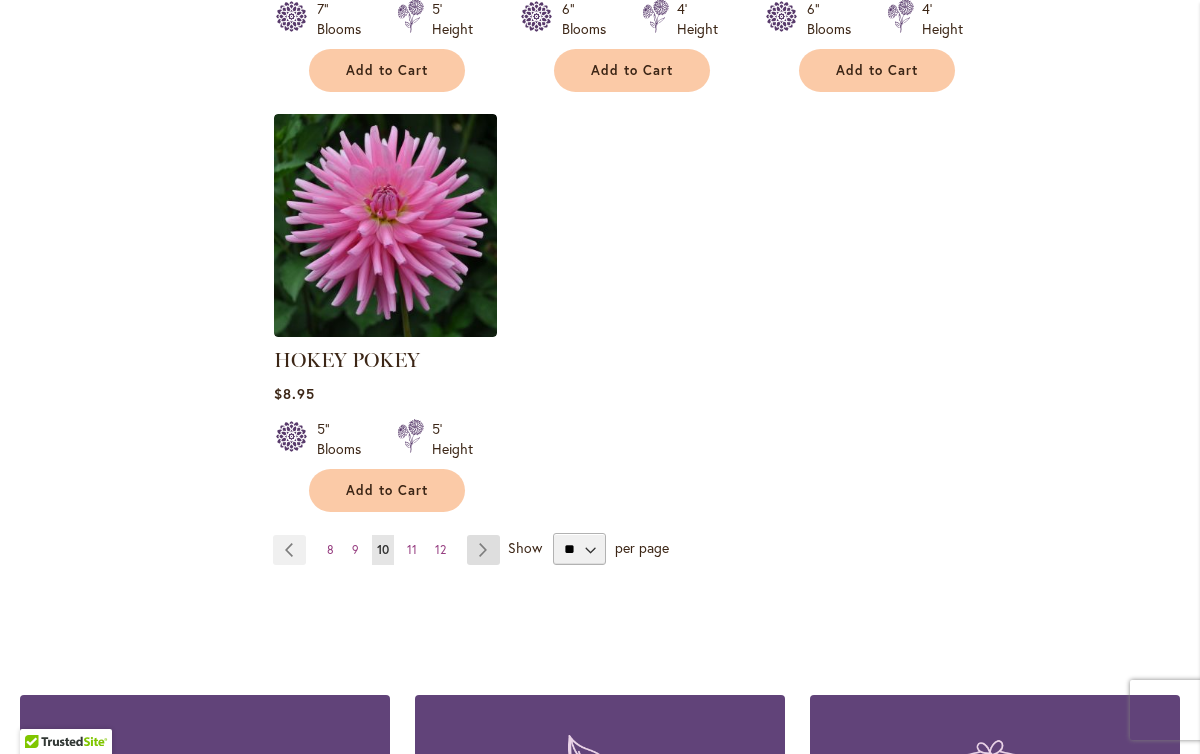 click on "Page
Next" at bounding box center (483, 550) 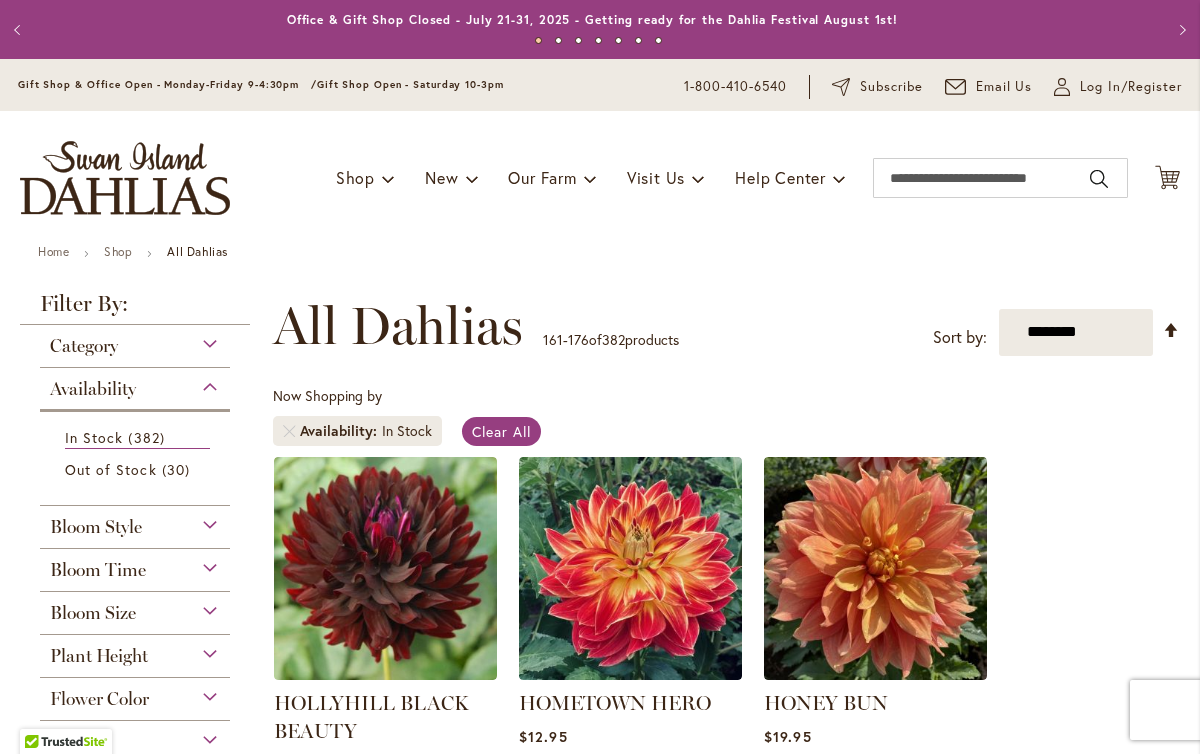 scroll, scrollTop: 0, scrollLeft: 0, axis: both 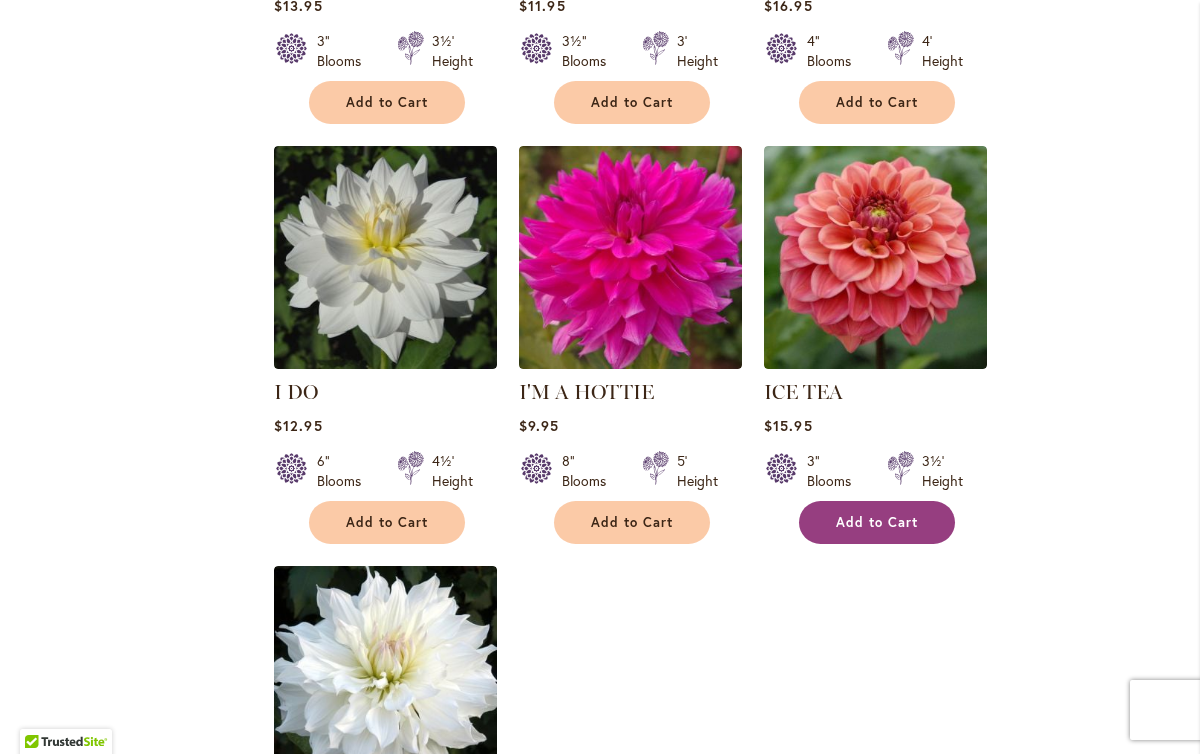 click on "Add to Cart" at bounding box center [877, 522] 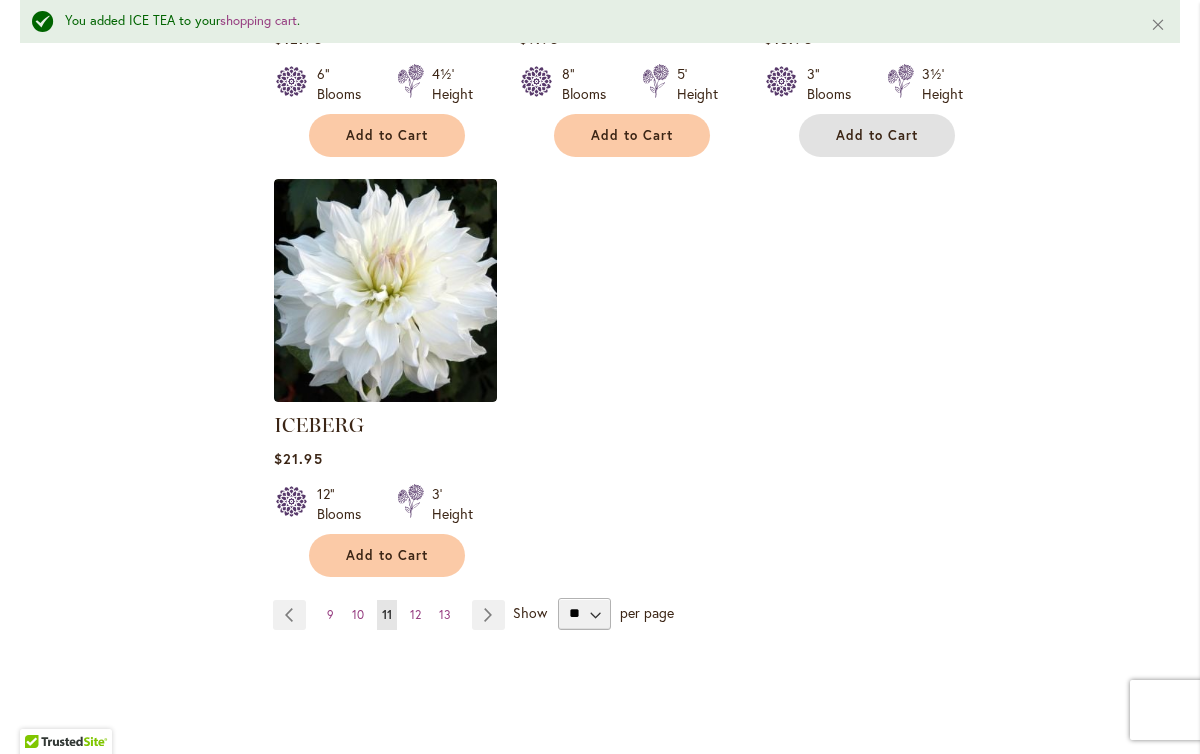 scroll, scrollTop: 2507, scrollLeft: 0, axis: vertical 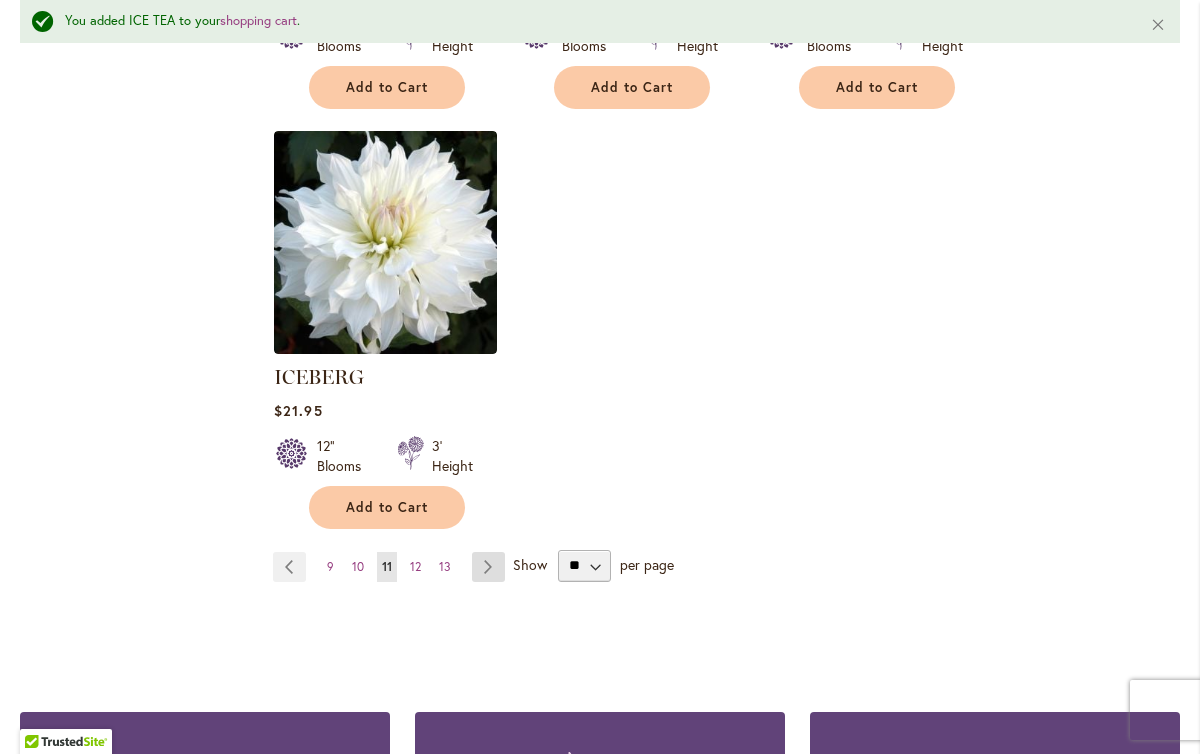 click on "Page
Next" at bounding box center [488, 567] 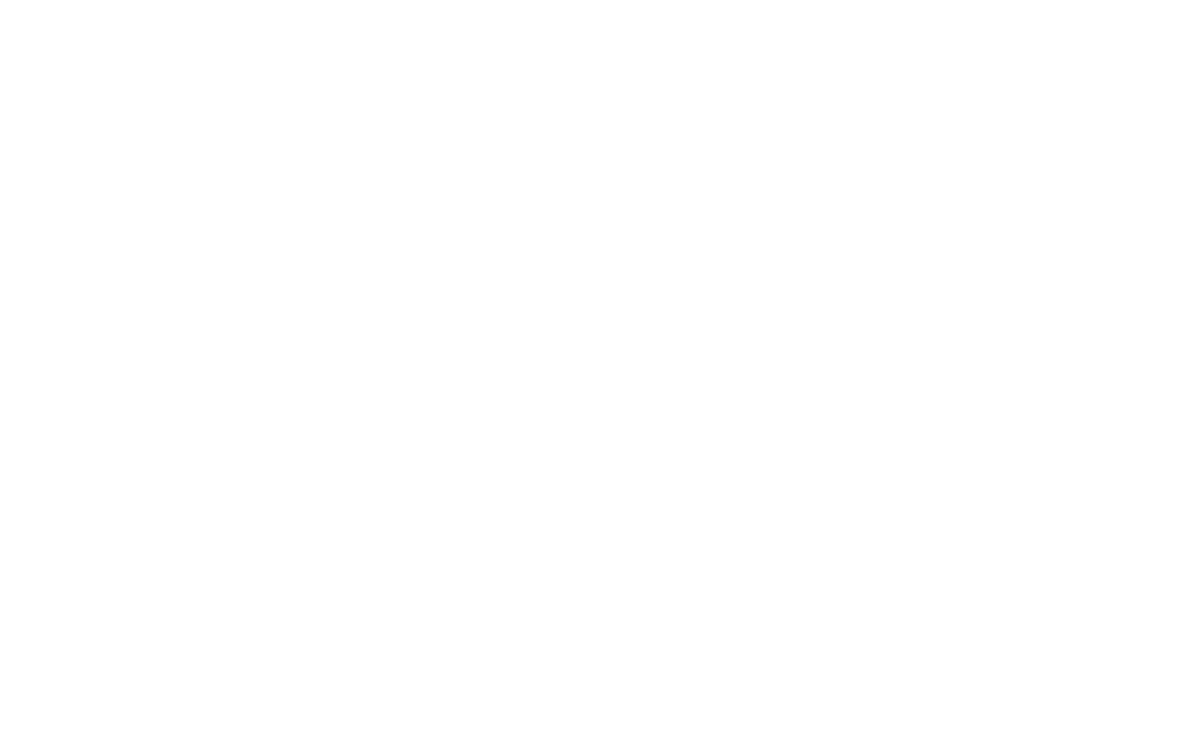 scroll, scrollTop: 0, scrollLeft: 0, axis: both 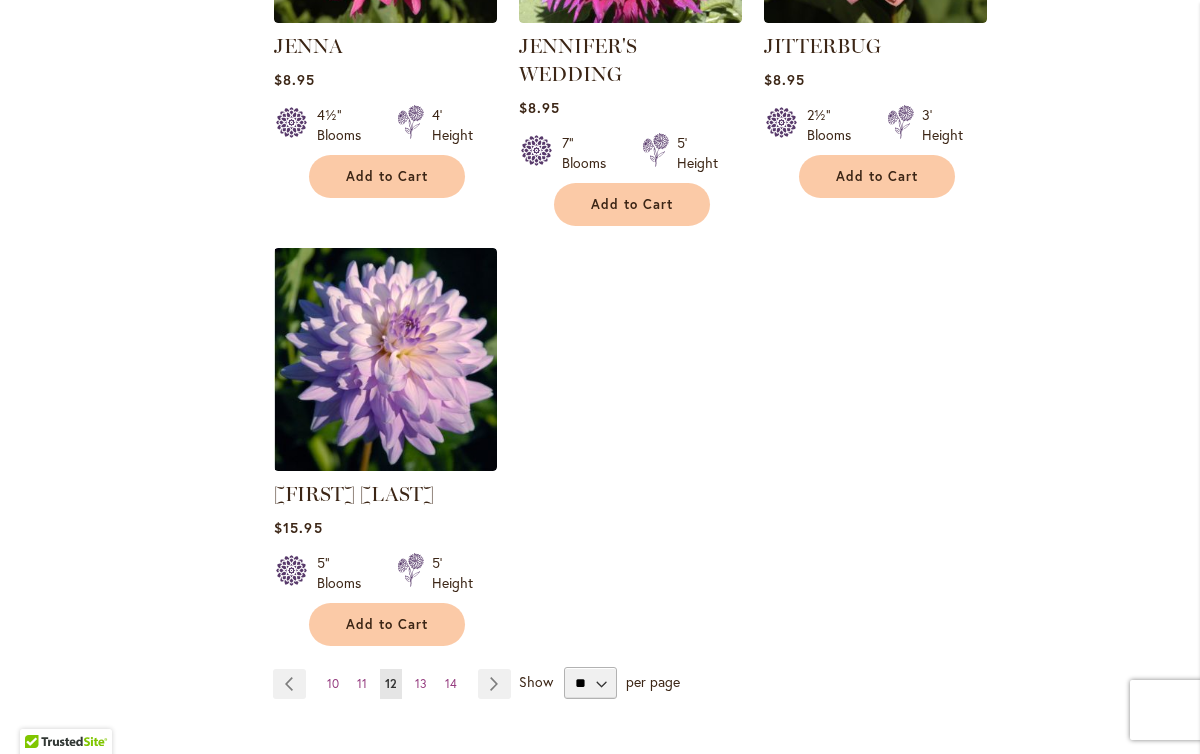 click on "Page
Previous" at bounding box center [293, 684] 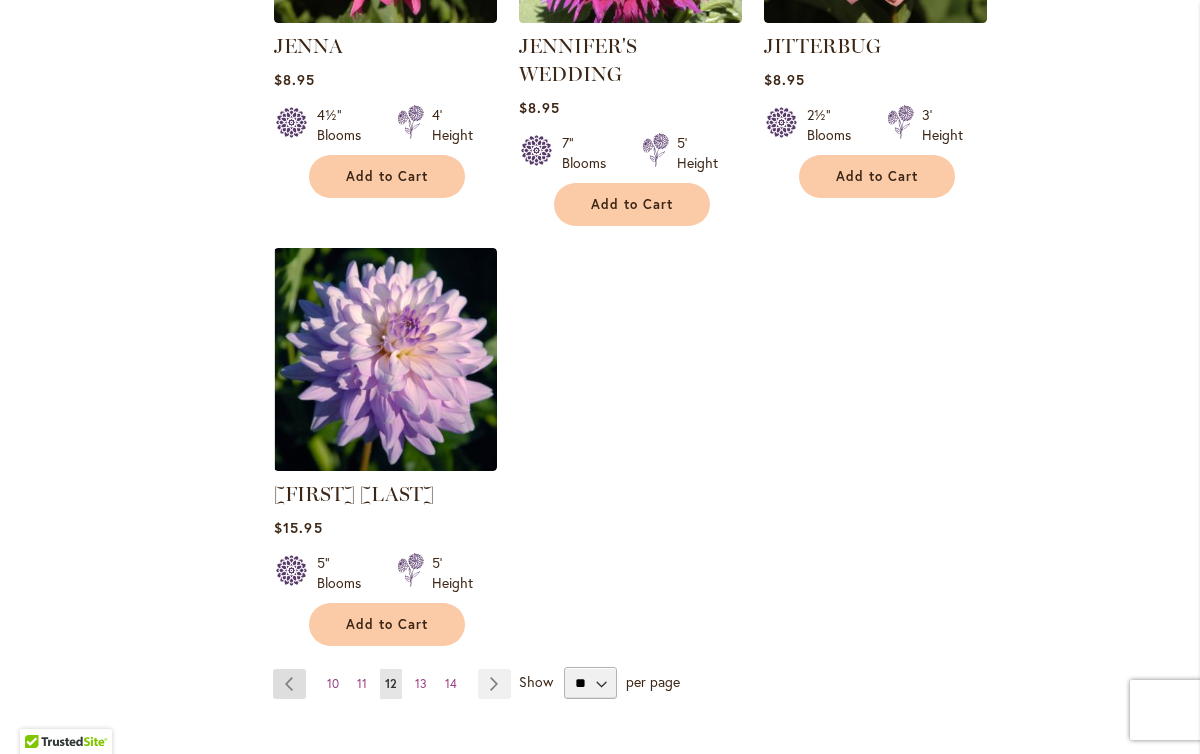 click on "Page
Previous" at bounding box center (289, 684) 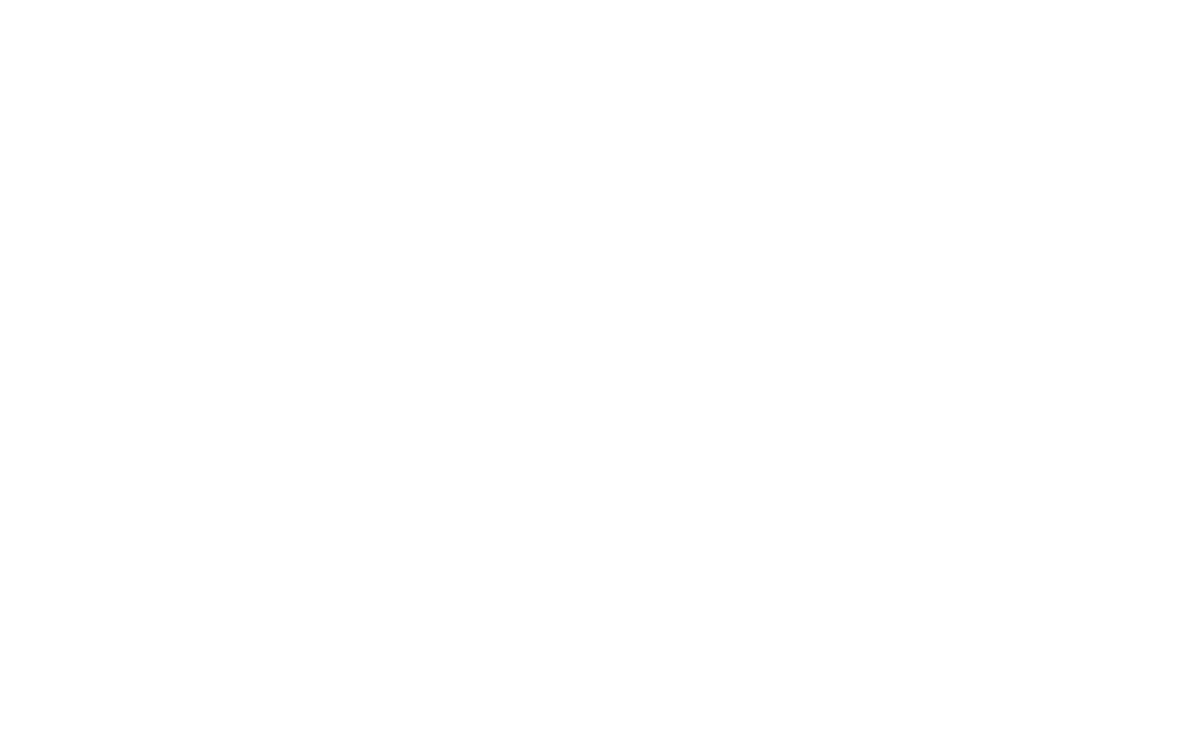 scroll, scrollTop: 0, scrollLeft: 0, axis: both 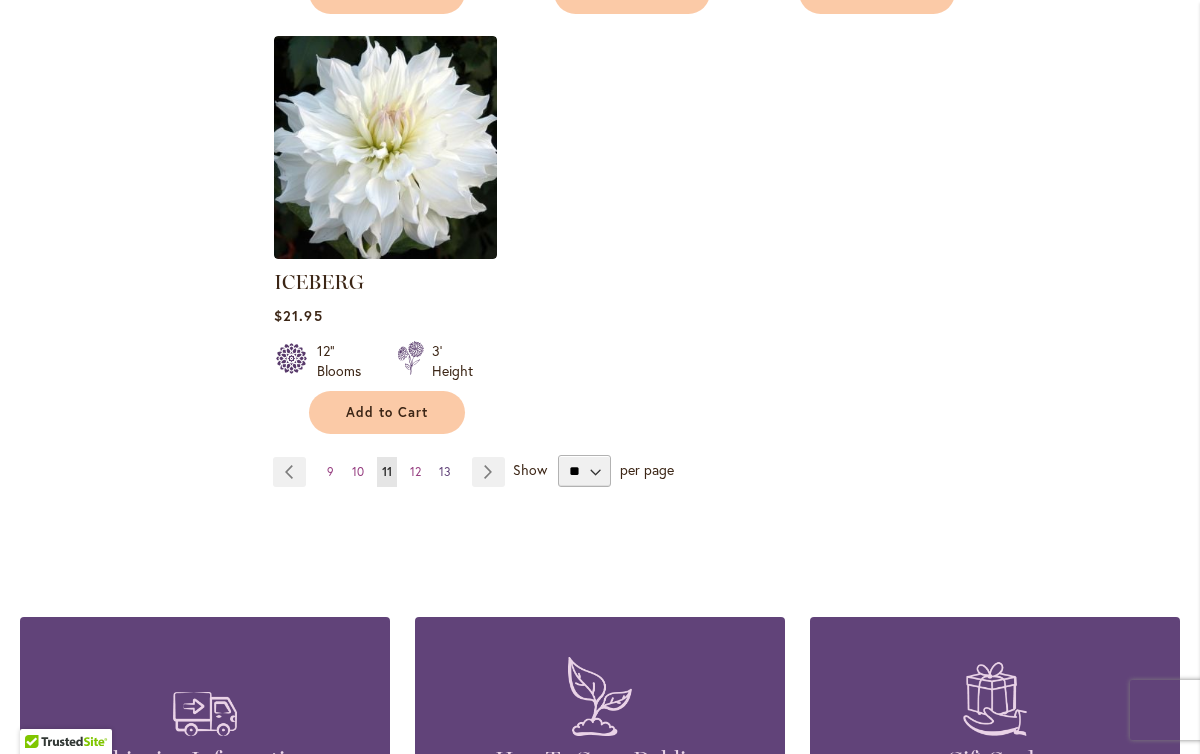 click on "Page
13" at bounding box center [445, 472] 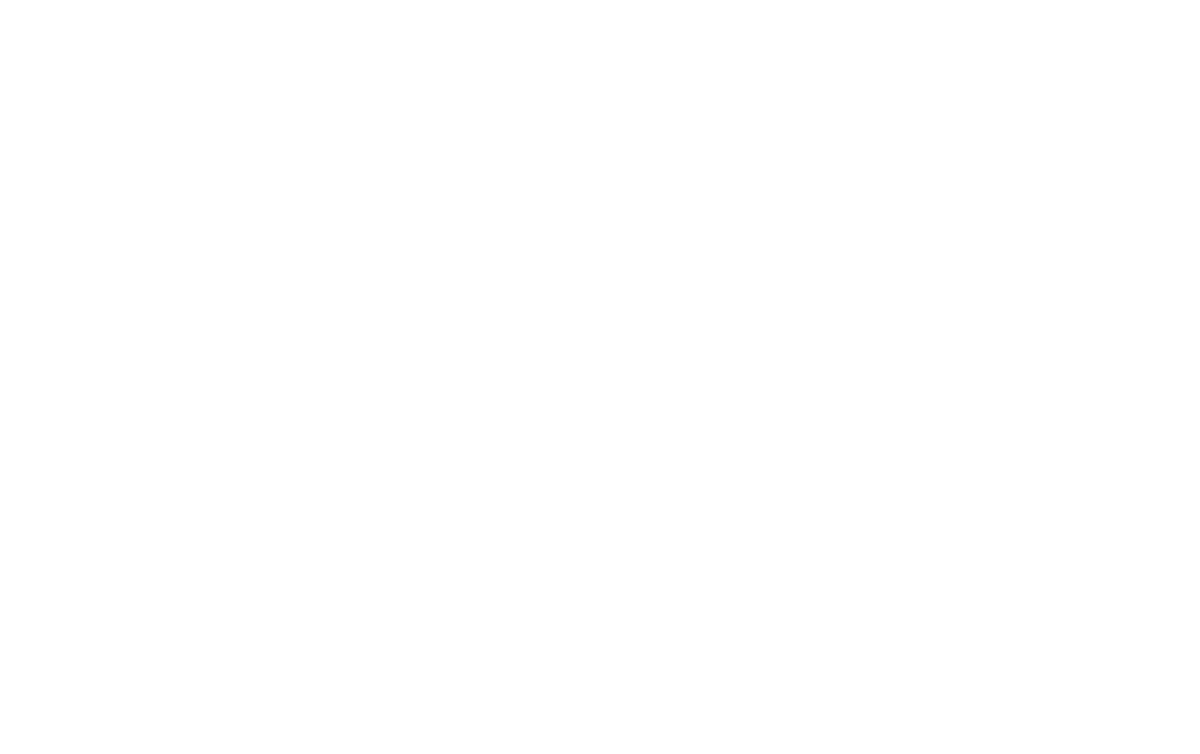 scroll, scrollTop: 0, scrollLeft: 0, axis: both 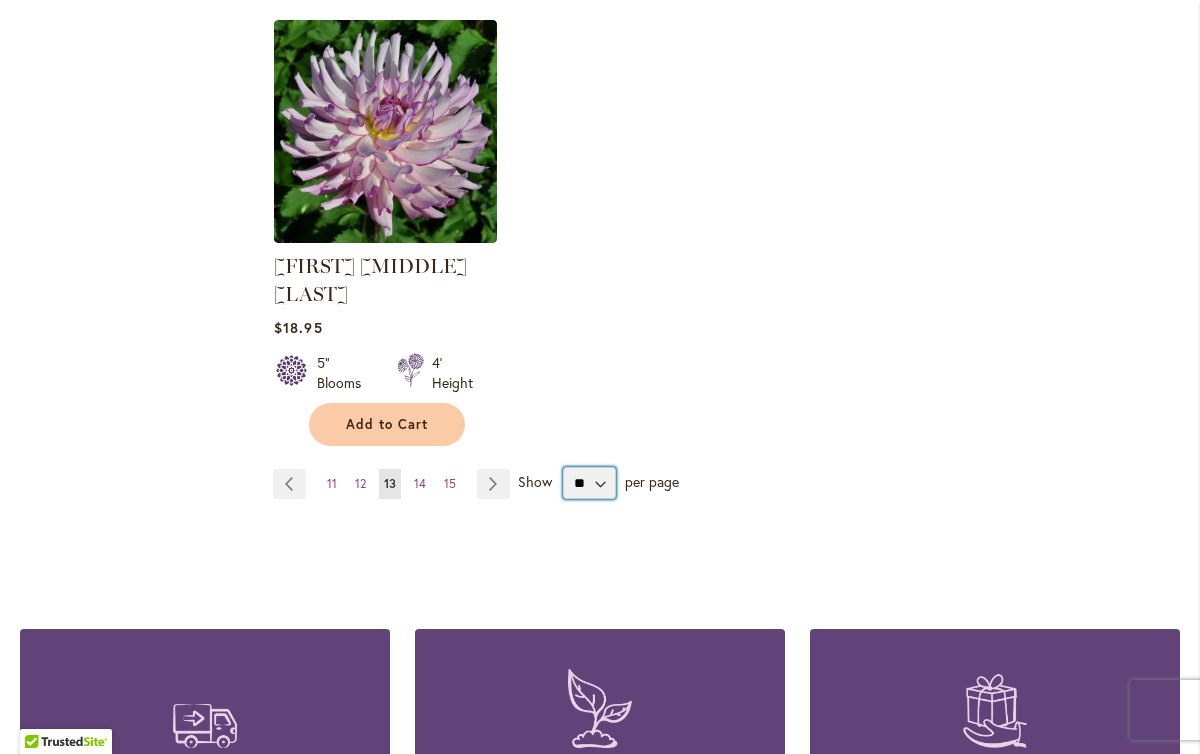 click on "**
**
**
**" at bounding box center [589, 483] 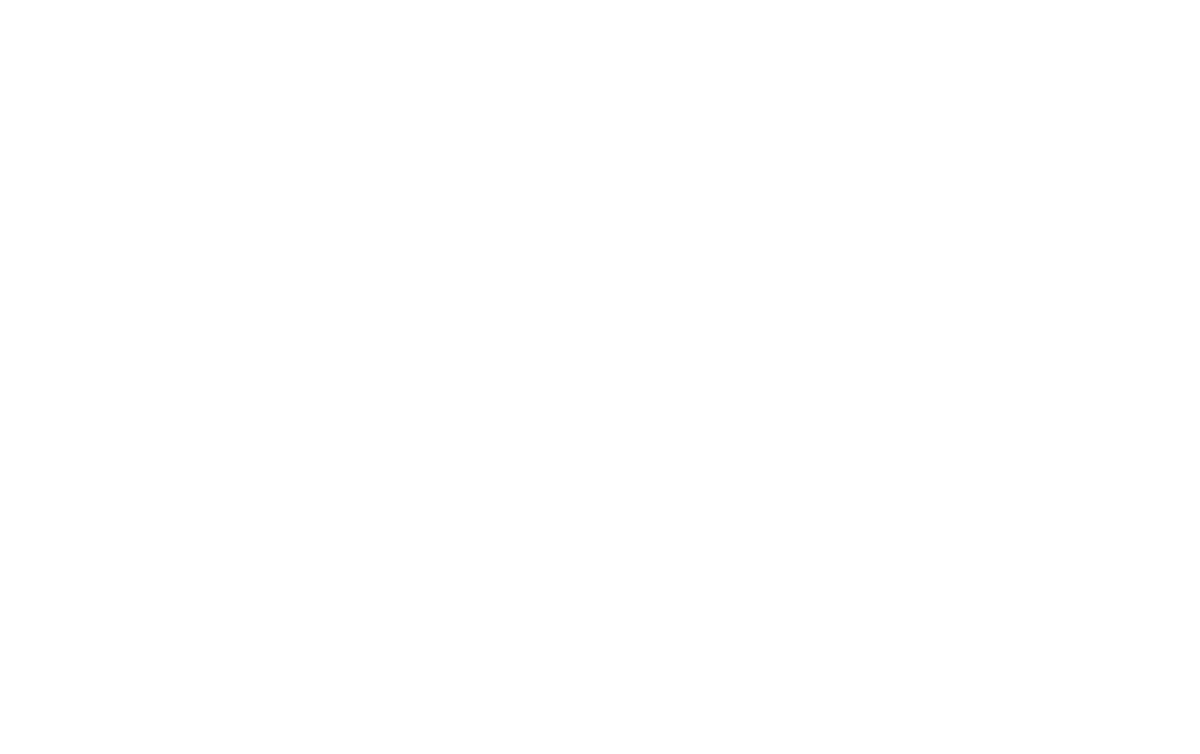 scroll, scrollTop: 0, scrollLeft: 0, axis: both 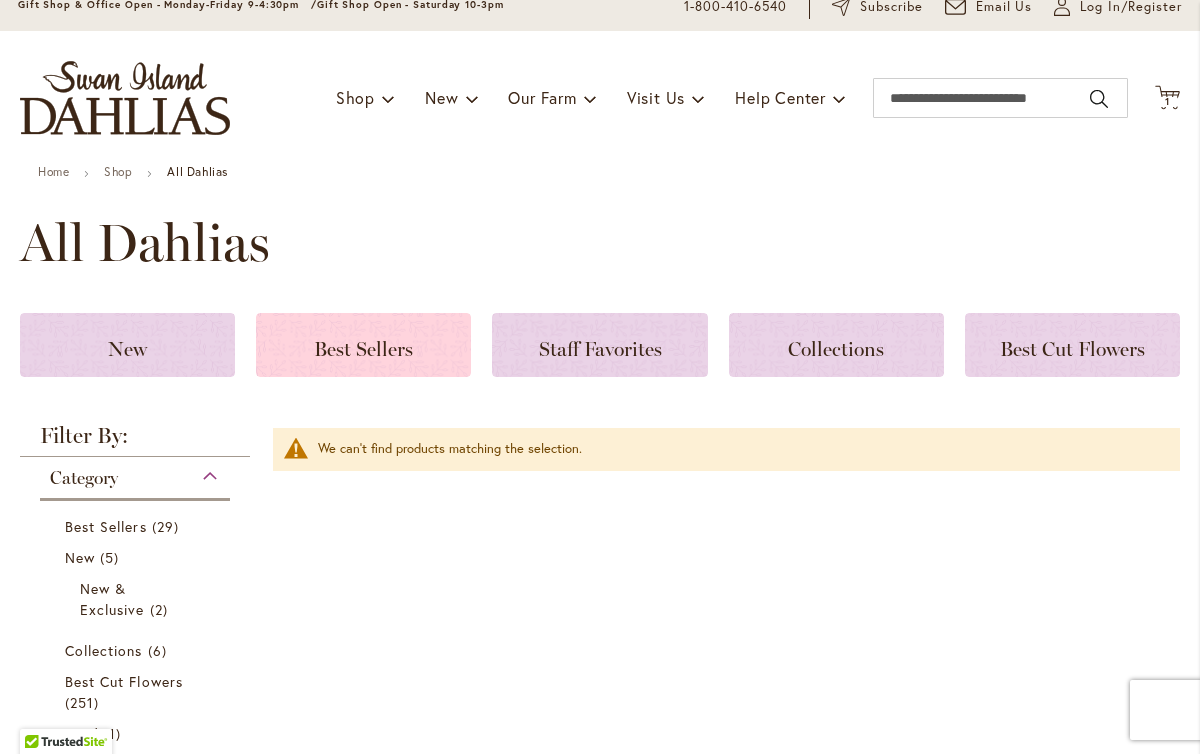 click on "Best Sellers" 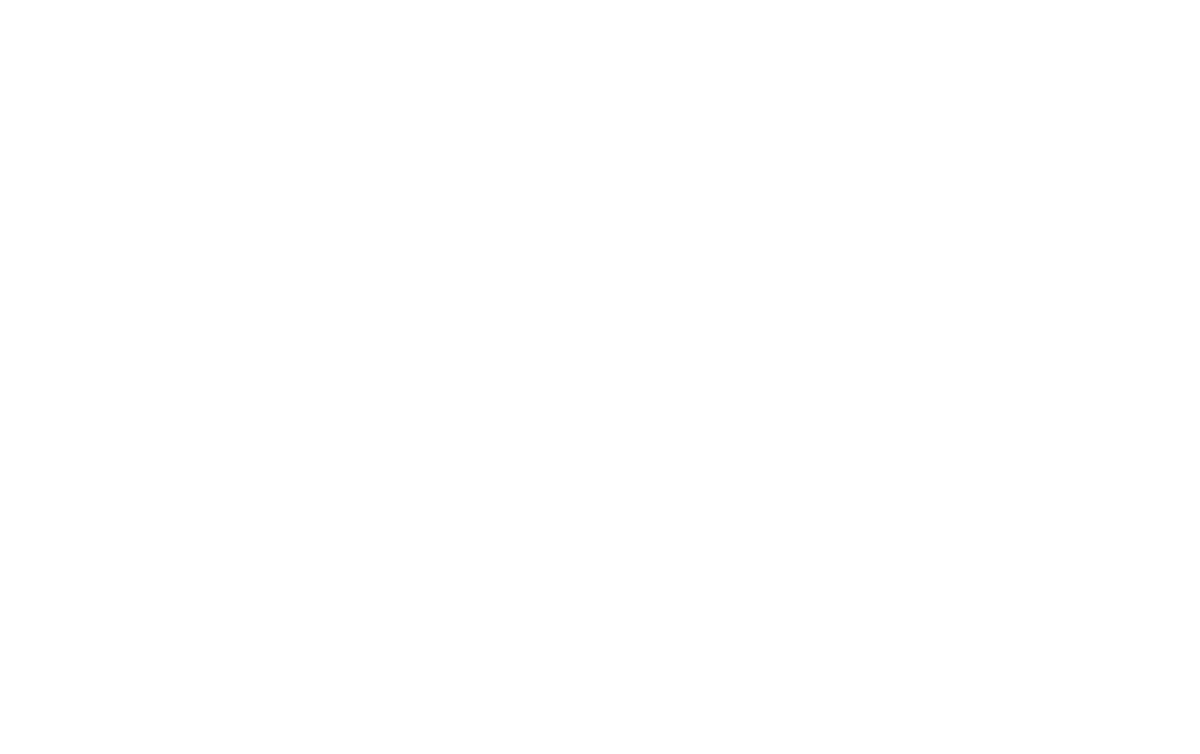 scroll, scrollTop: 0, scrollLeft: 0, axis: both 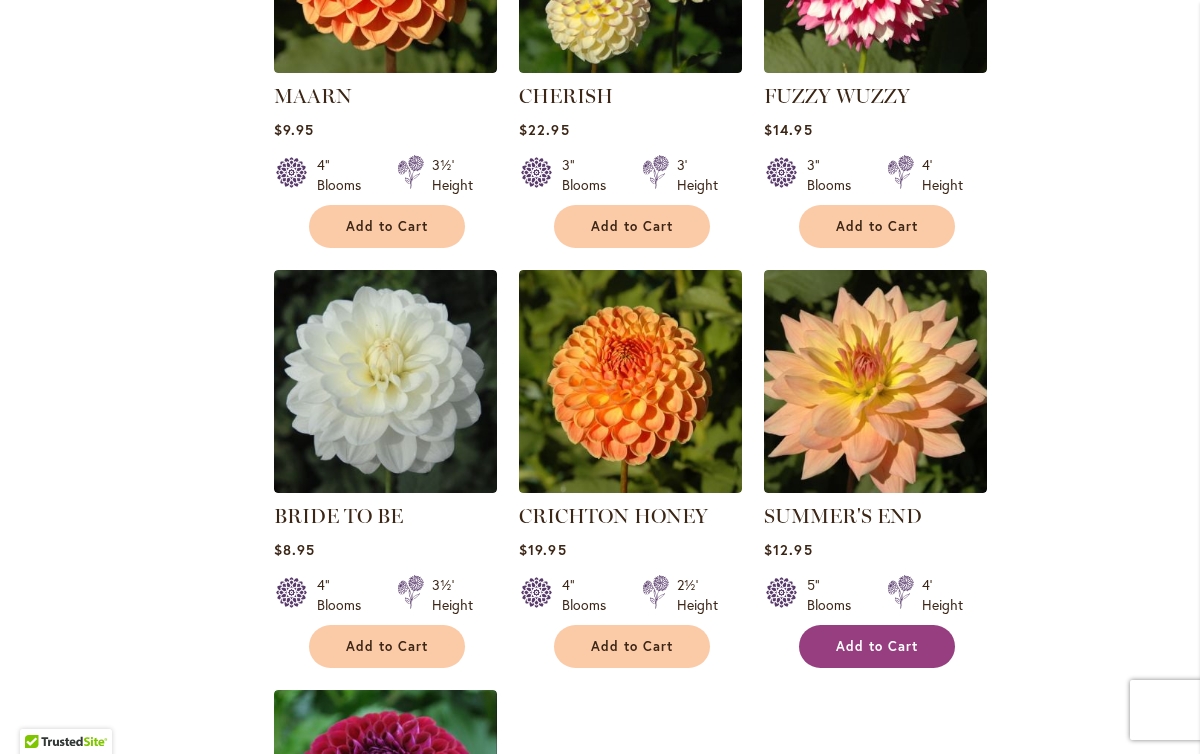 click on "Add to Cart" at bounding box center [877, 646] 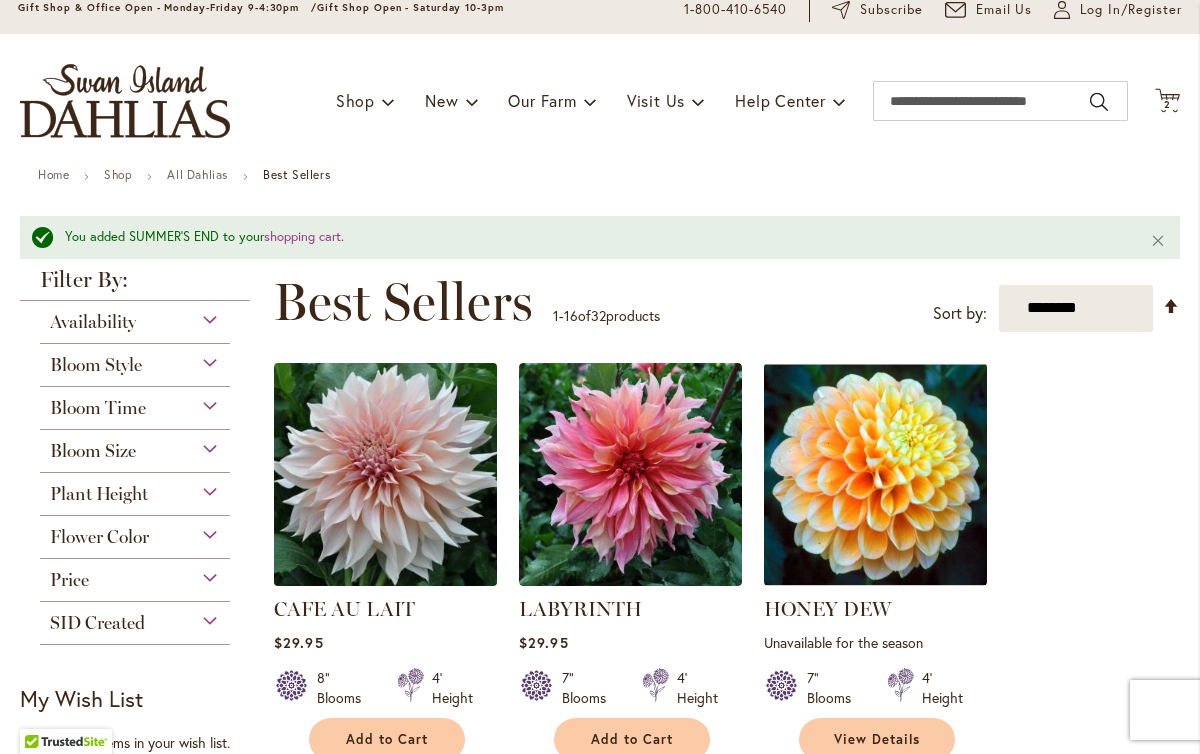 scroll, scrollTop: 130, scrollLeft: 0, axis: vertical 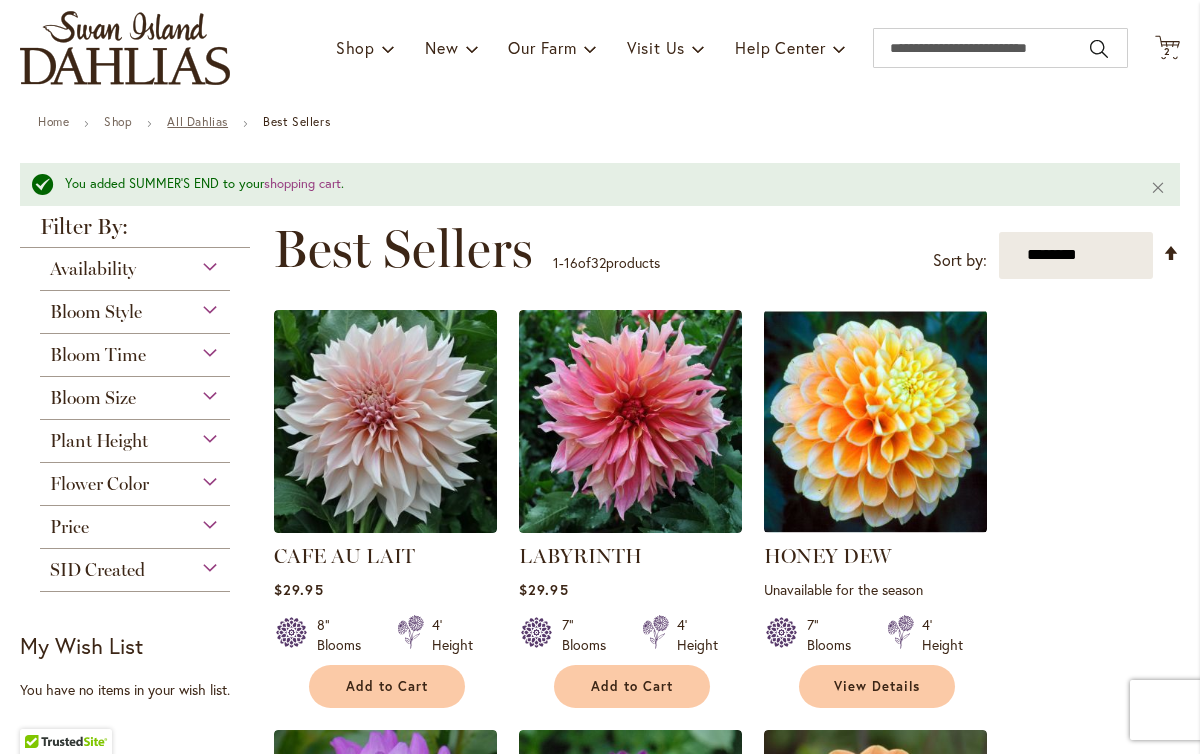 click on "All Dahlias" at bounding box center (197, 121) 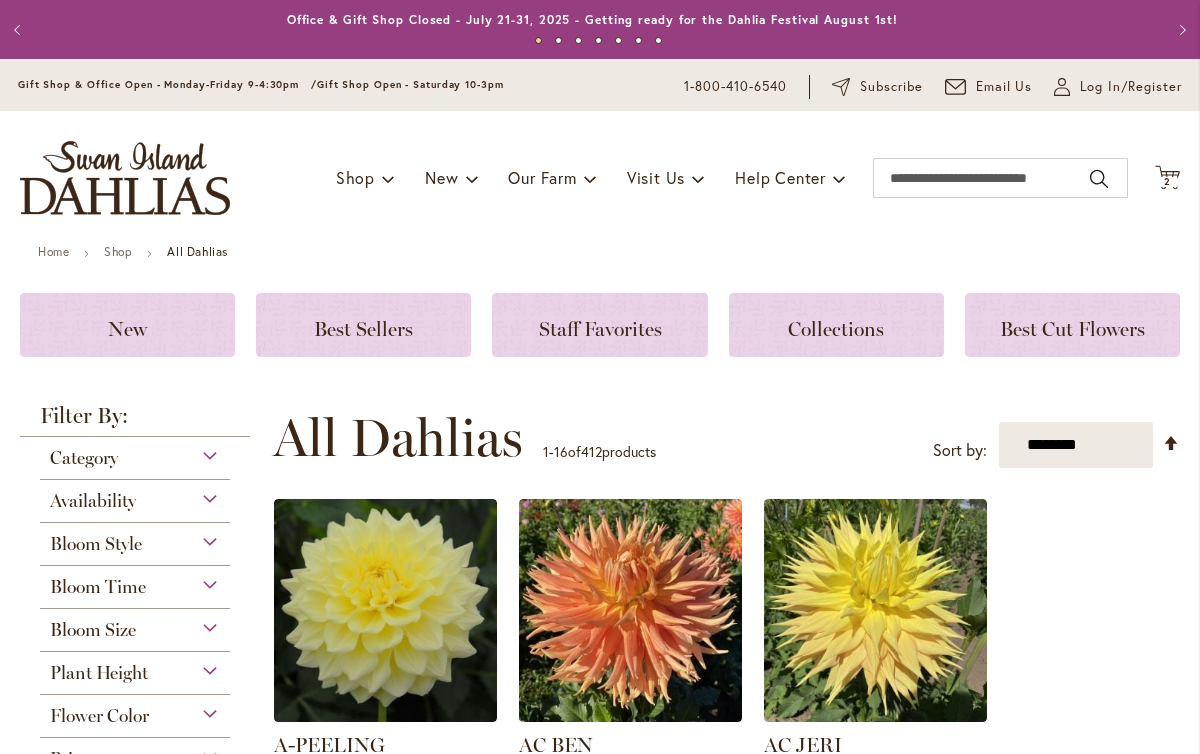 scroll, scrollTop: 0, scrollLeft: 0, axis: both 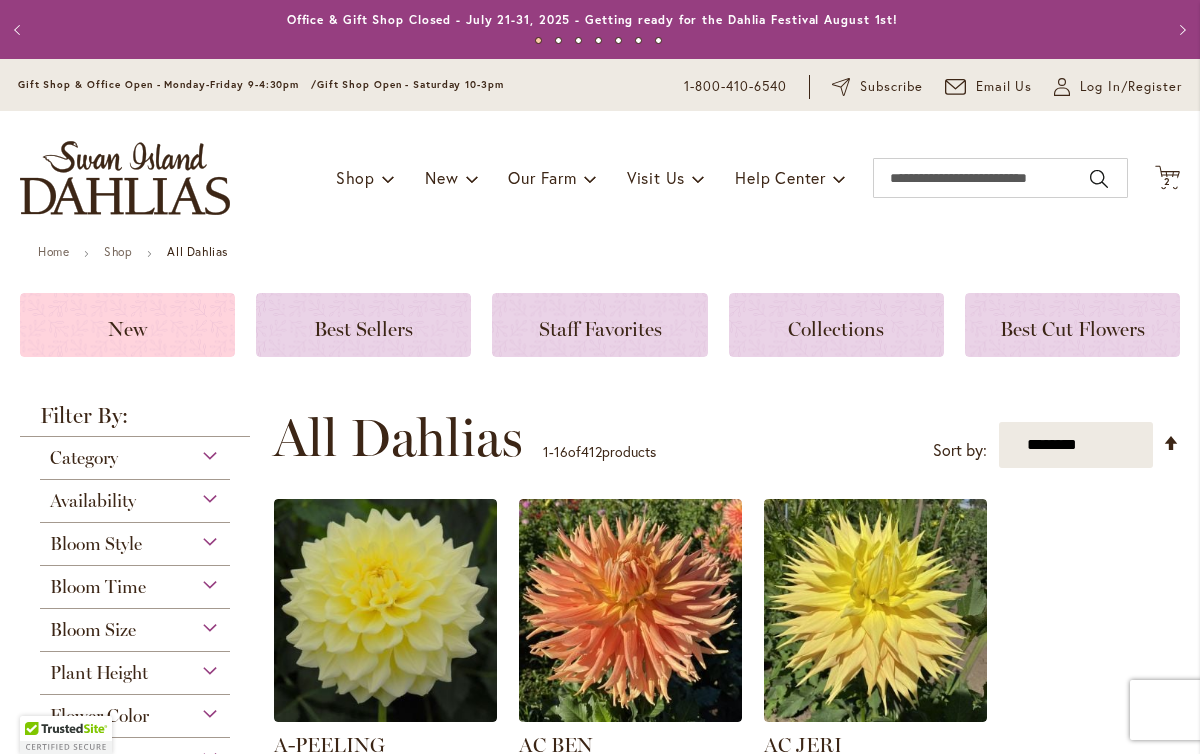 click on "New" 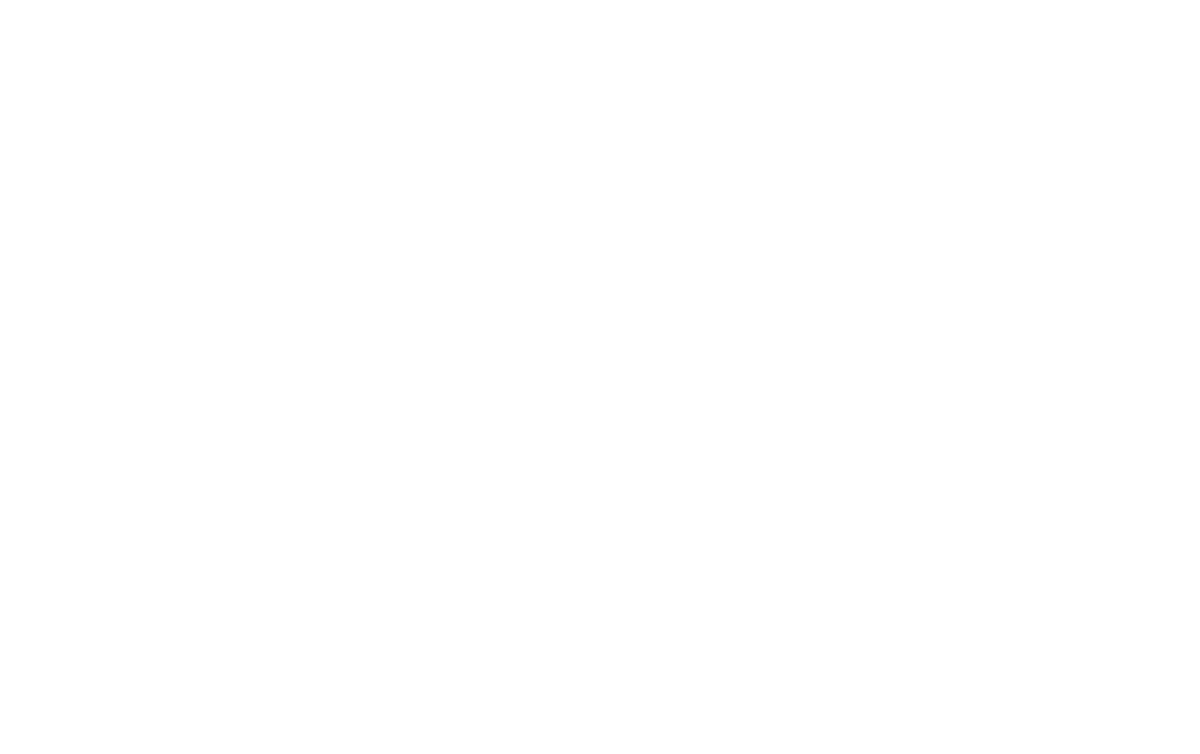 scroll, scrollTop: 0, scrollLeft: 0, axis: both 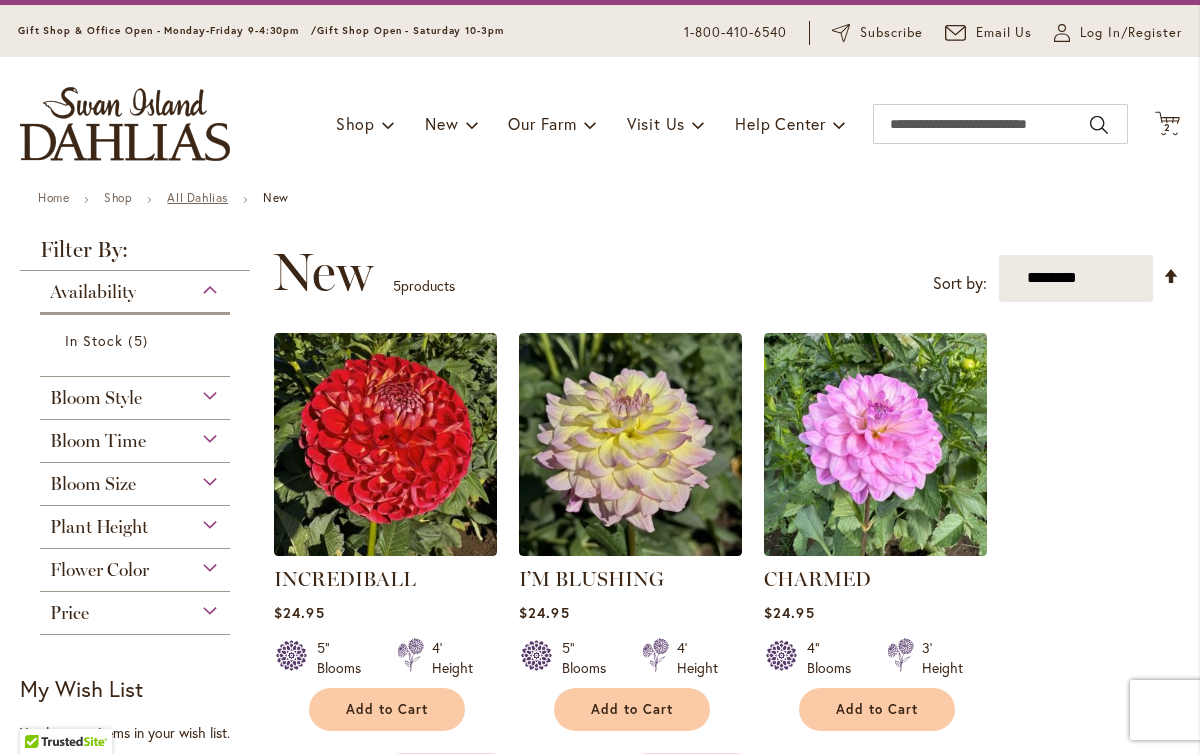 click on "All Dahlias" at bounding box center [197, 197] 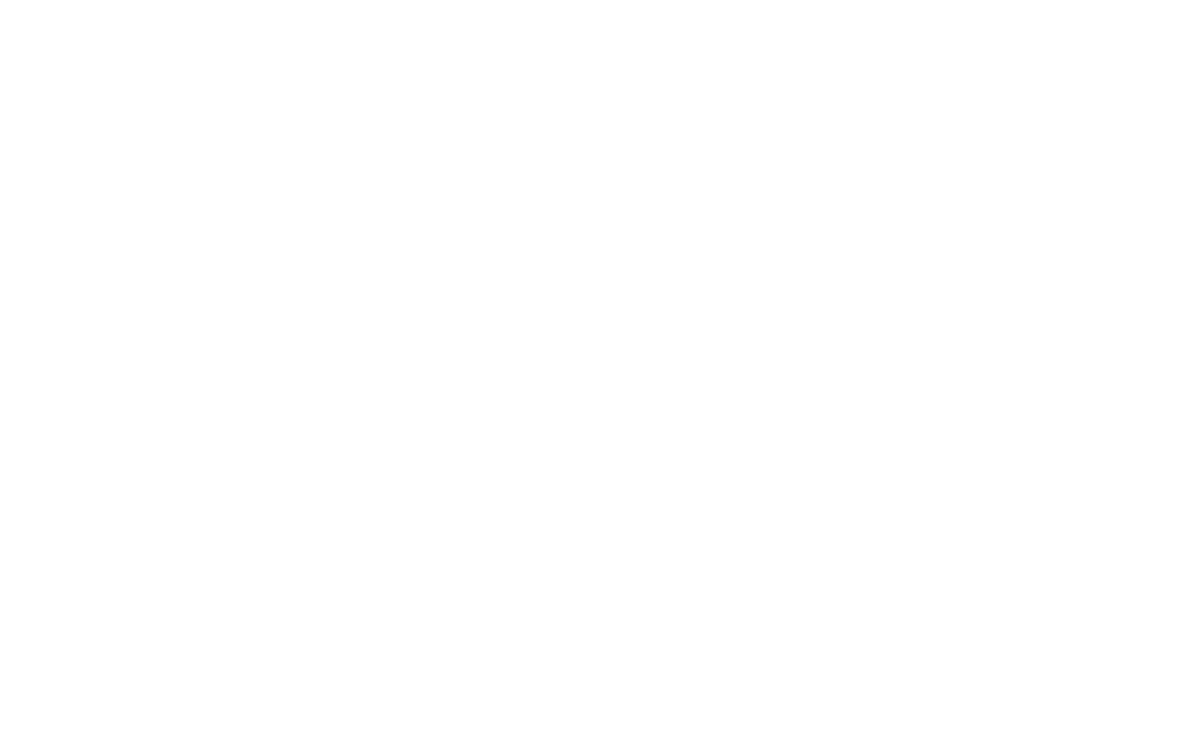 scroll, scrollTop: 0, scrollLeft: 0, axis: both 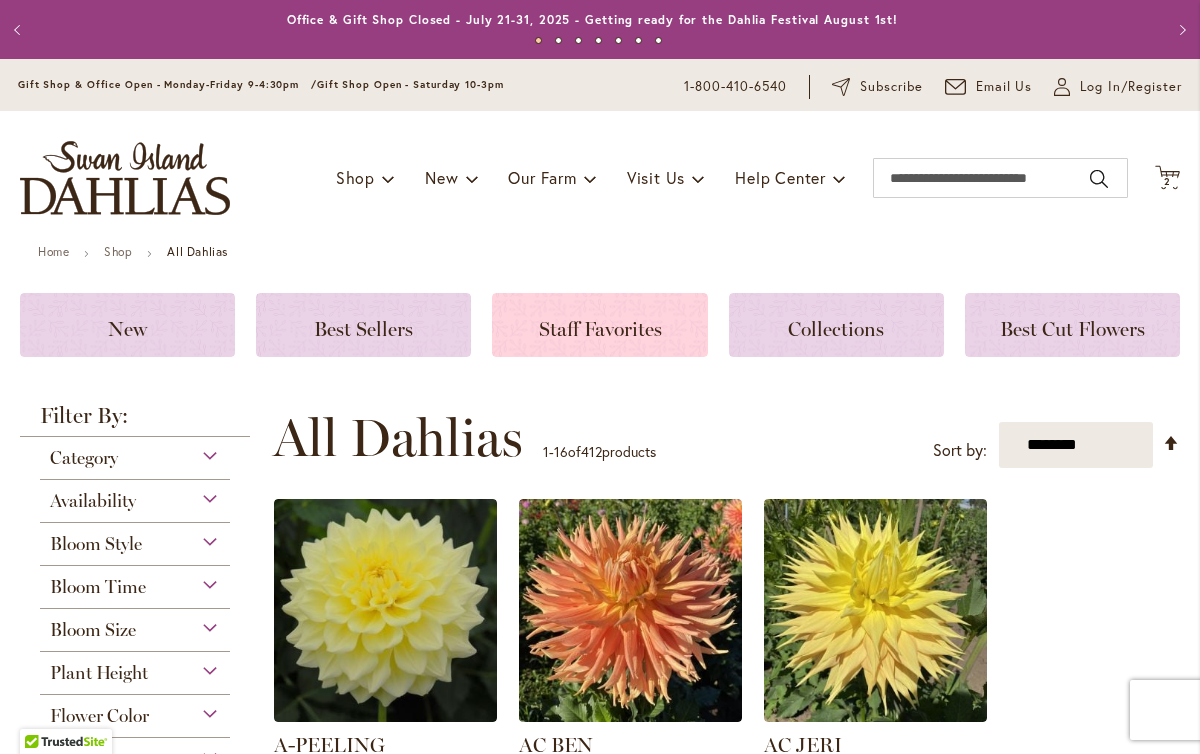 click on "Staff Favorites" 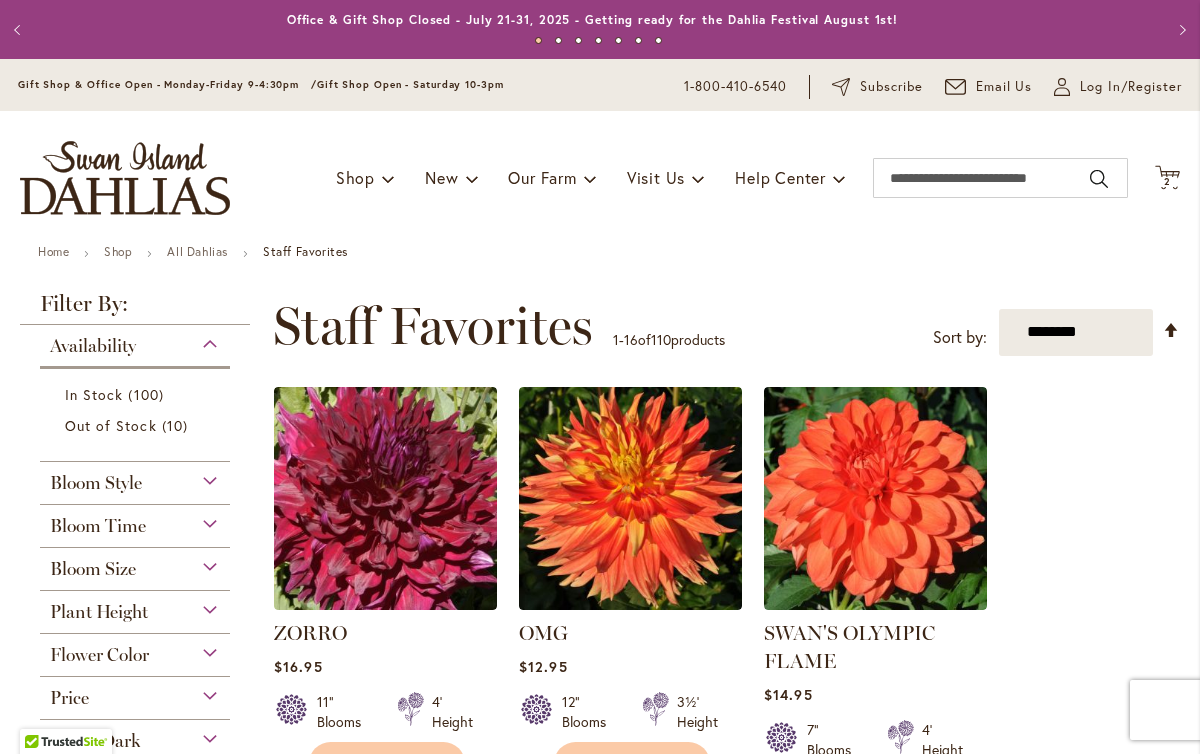 scroll, scrollTop: 0, scrollLeft: 0, axis: both 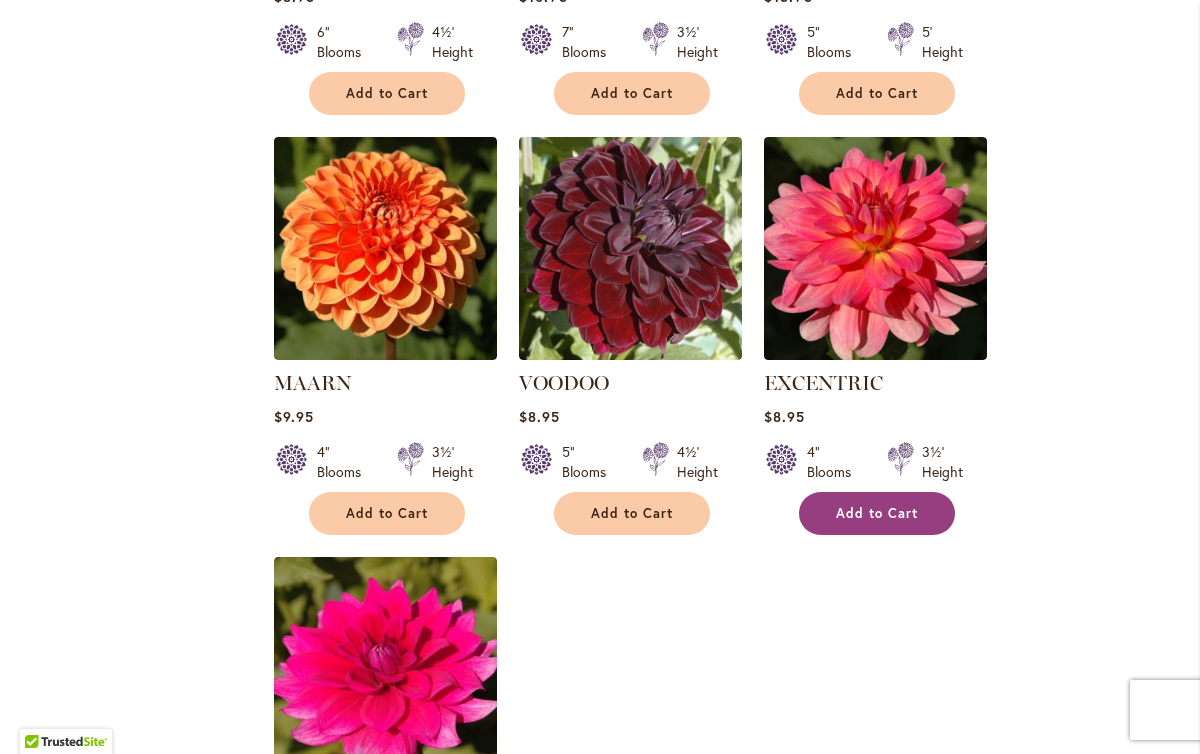 click on "Add to Cart" at bounding box center (877, 513) 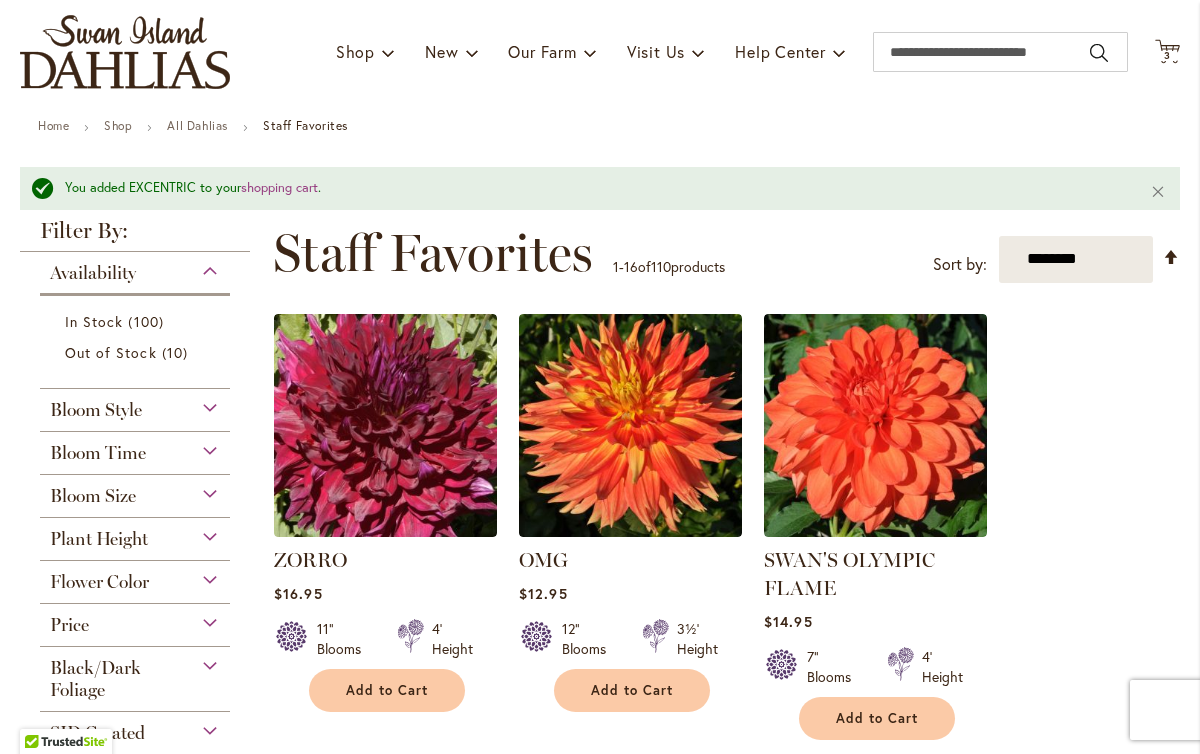scroll, scrollTop: 135, scrollLeft: 0, axis: vertical 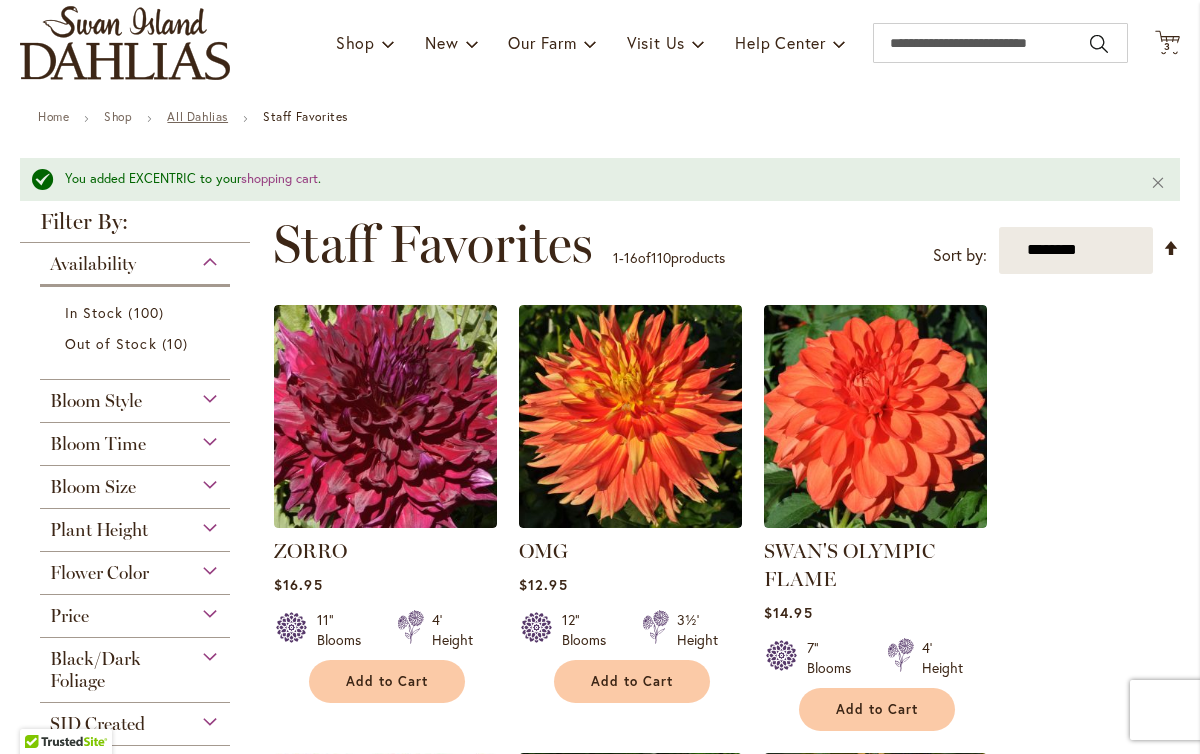 click on "All Dahlias" at bounding box center (197, 116) 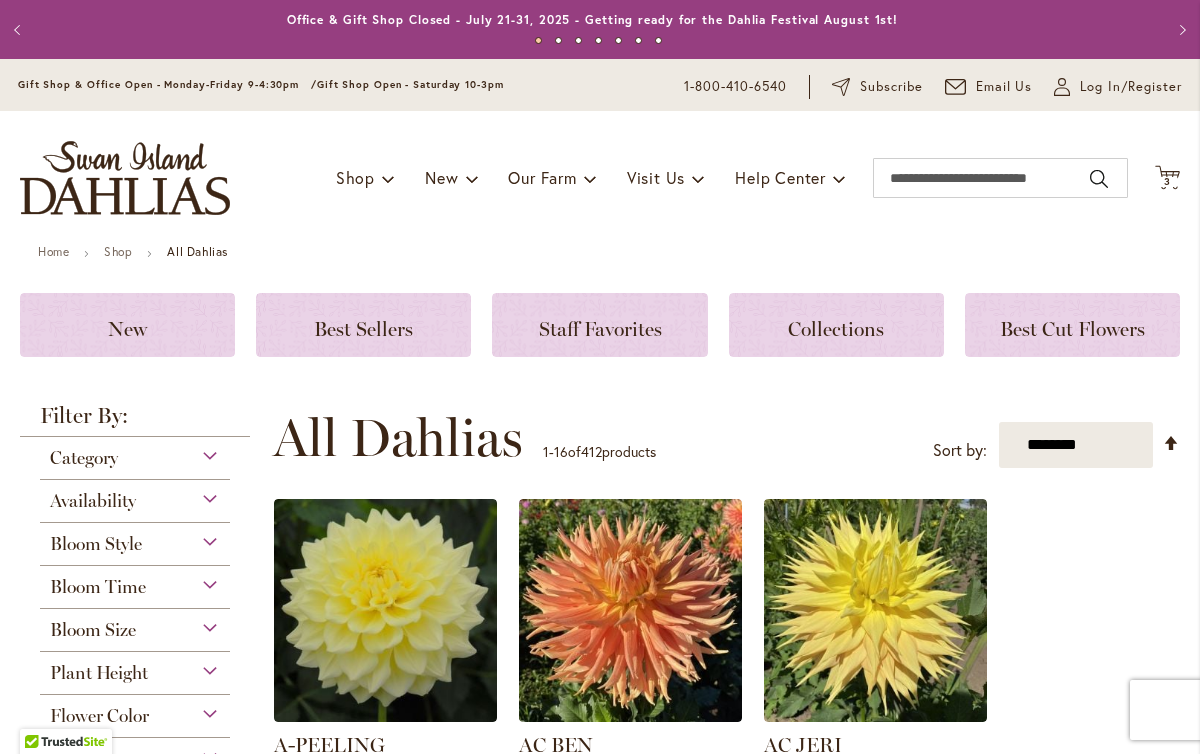 scroll, scrollTop: 0, scrollLeft: 0, axis: both 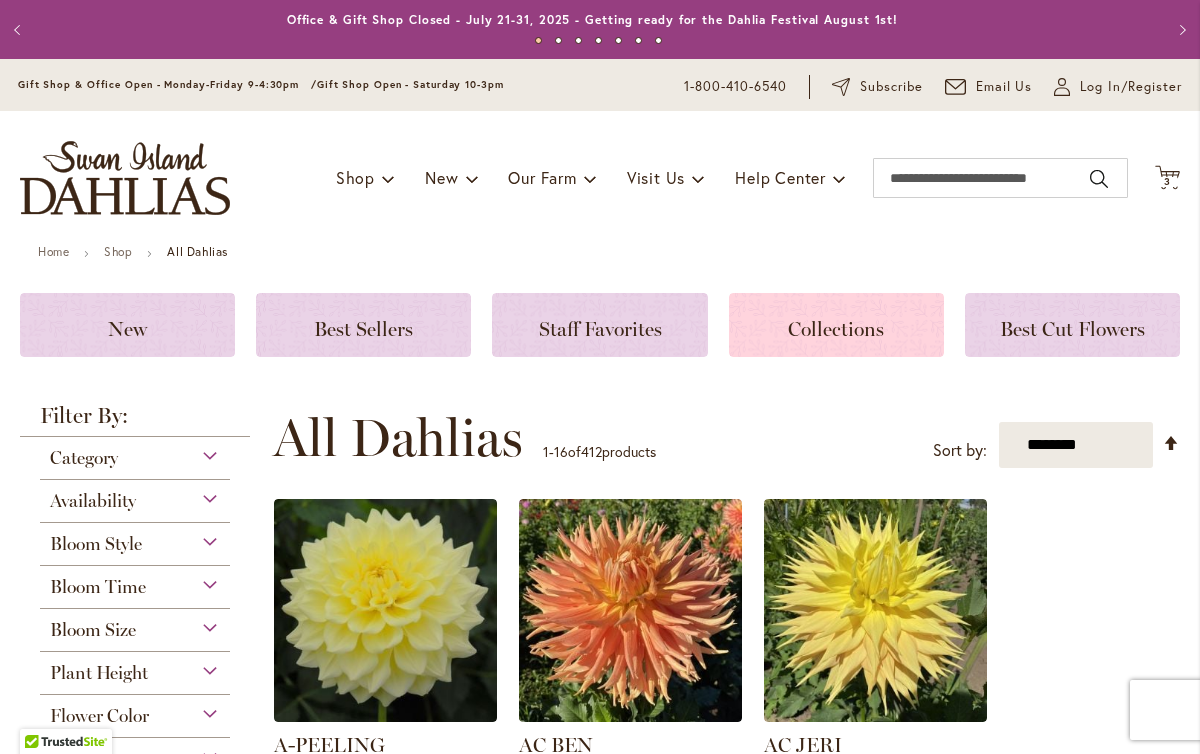 click on "Collections" 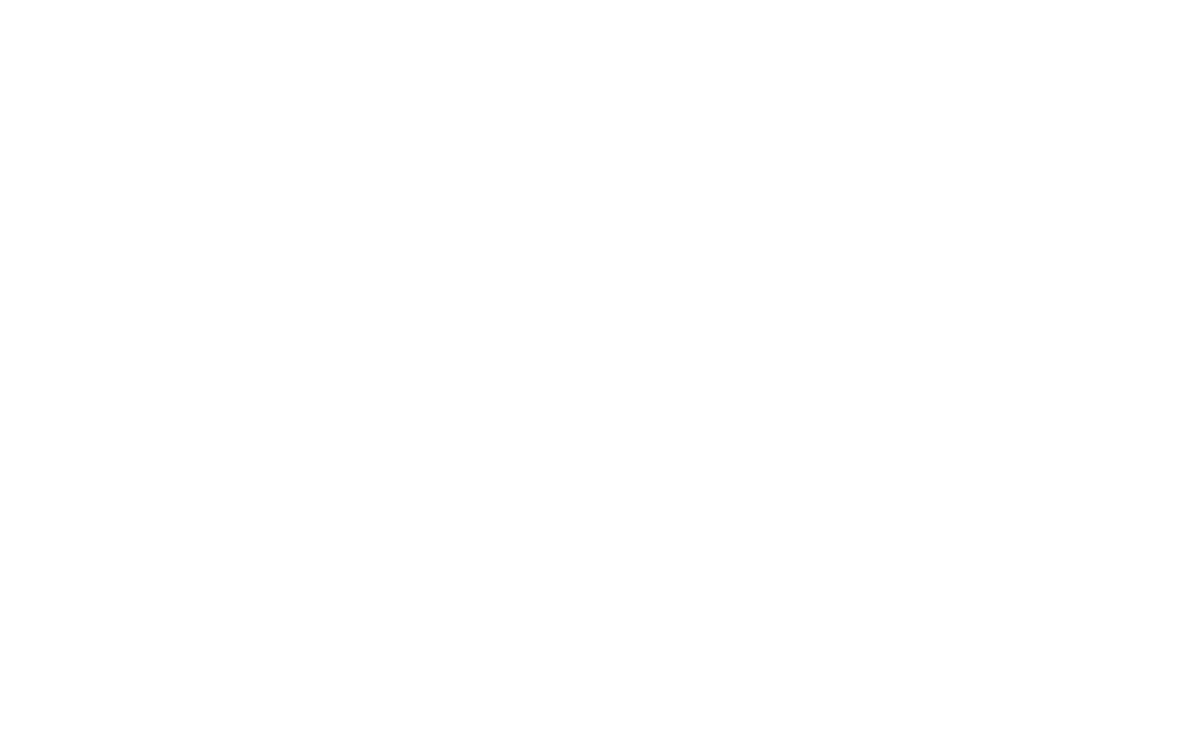 scroll, scrollTop: 0, scrollLeft: 0, axis: both 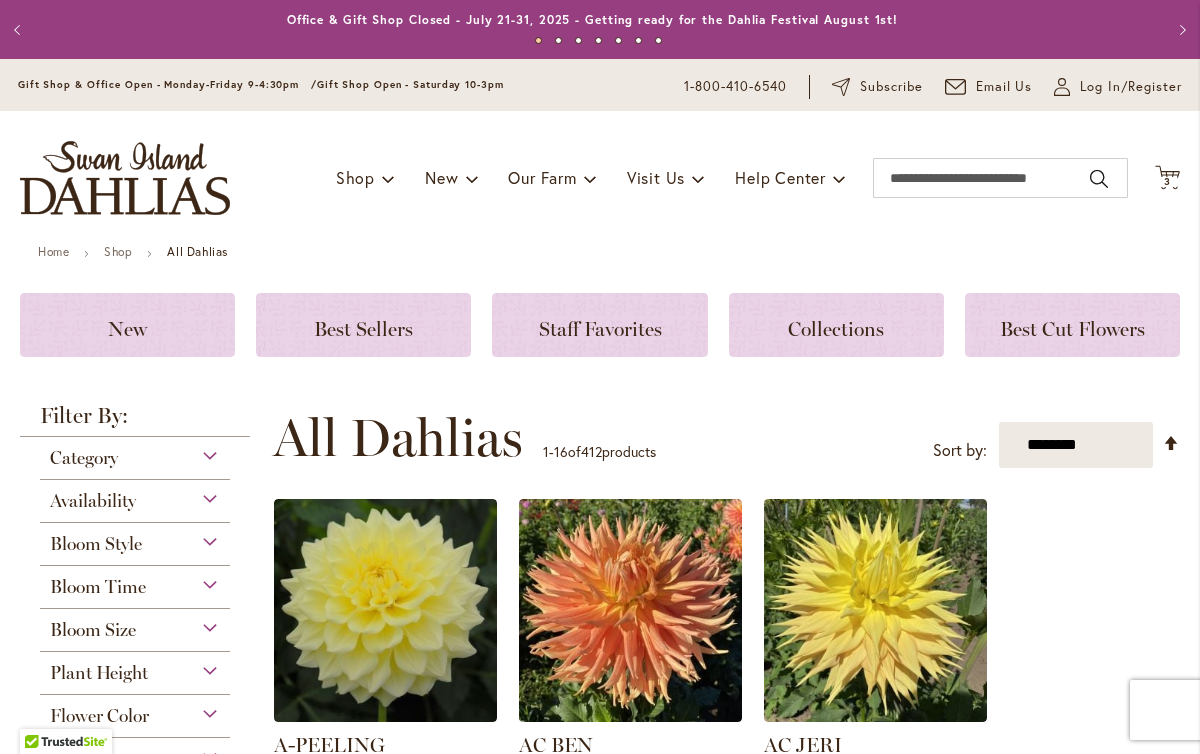 click on "Home
Shop
All Dahlias
New Best Sellers Staff Favorites Collections Best Cut Flowers
Filter by:
Filter By:
Category
Best Sellers
32 New 5 2" at bounding box center [600, 1864] 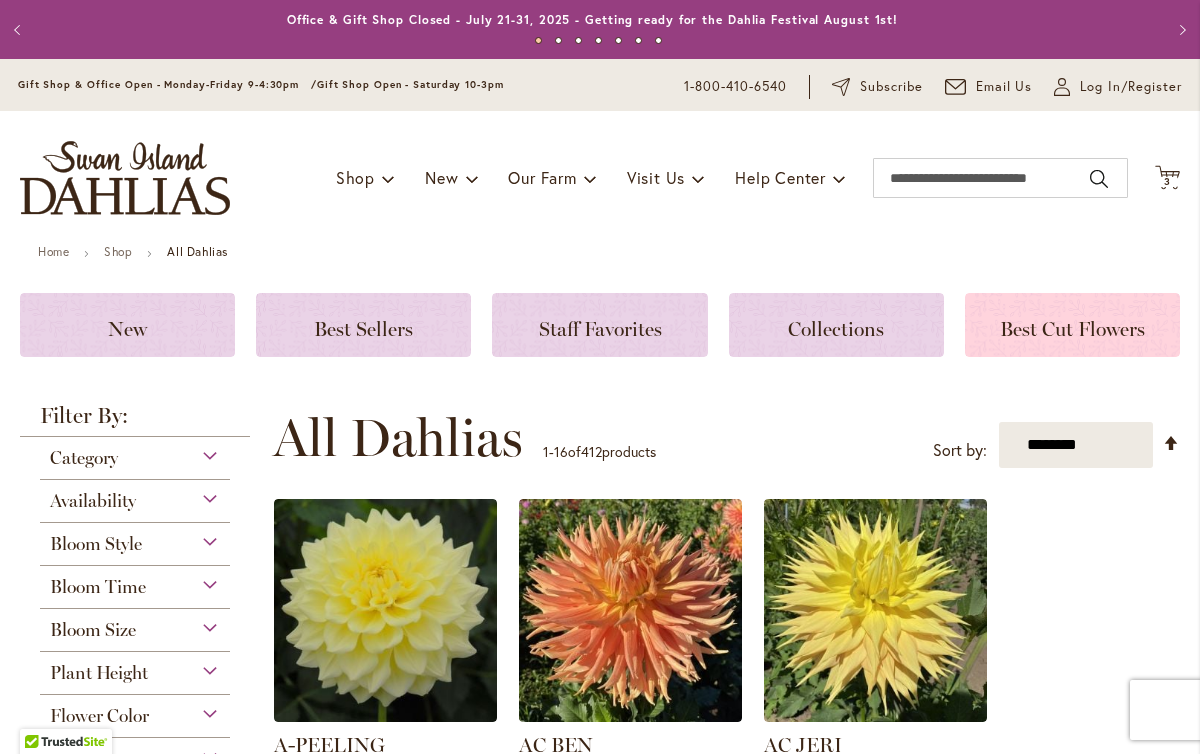 click on "Best Cut Flowers" 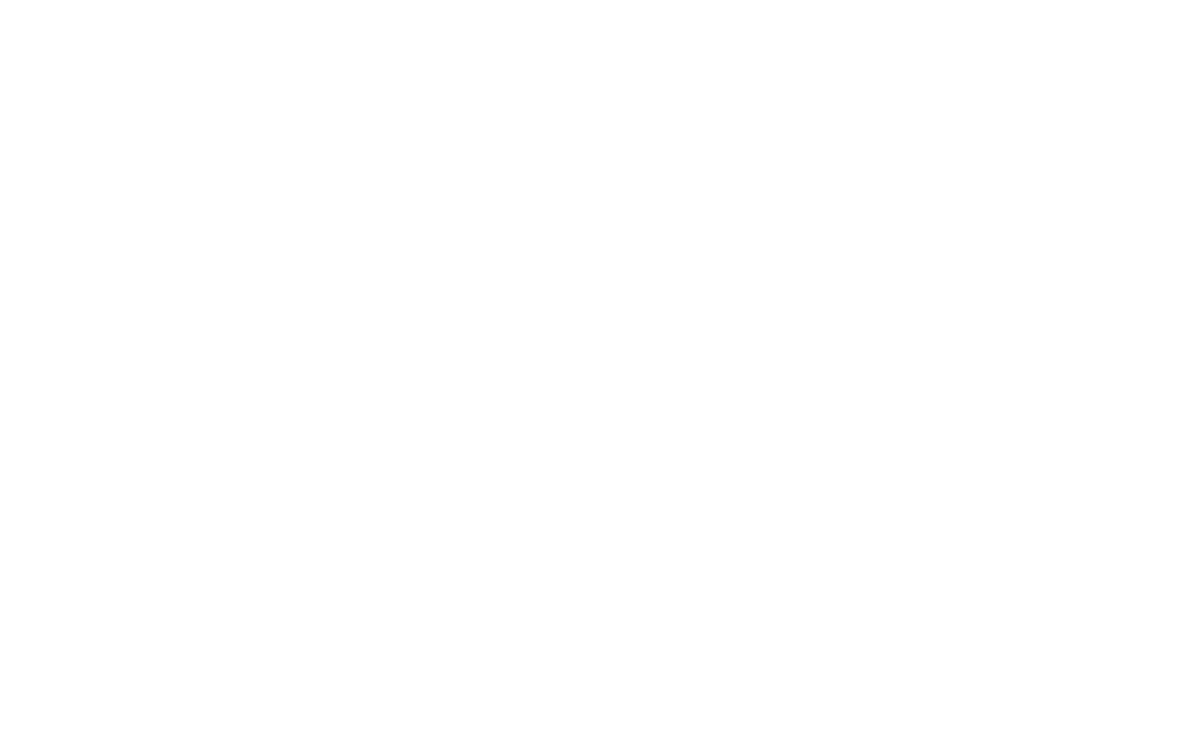 scroll, scrollTop: 0, scrollLeft: 0, axis: both 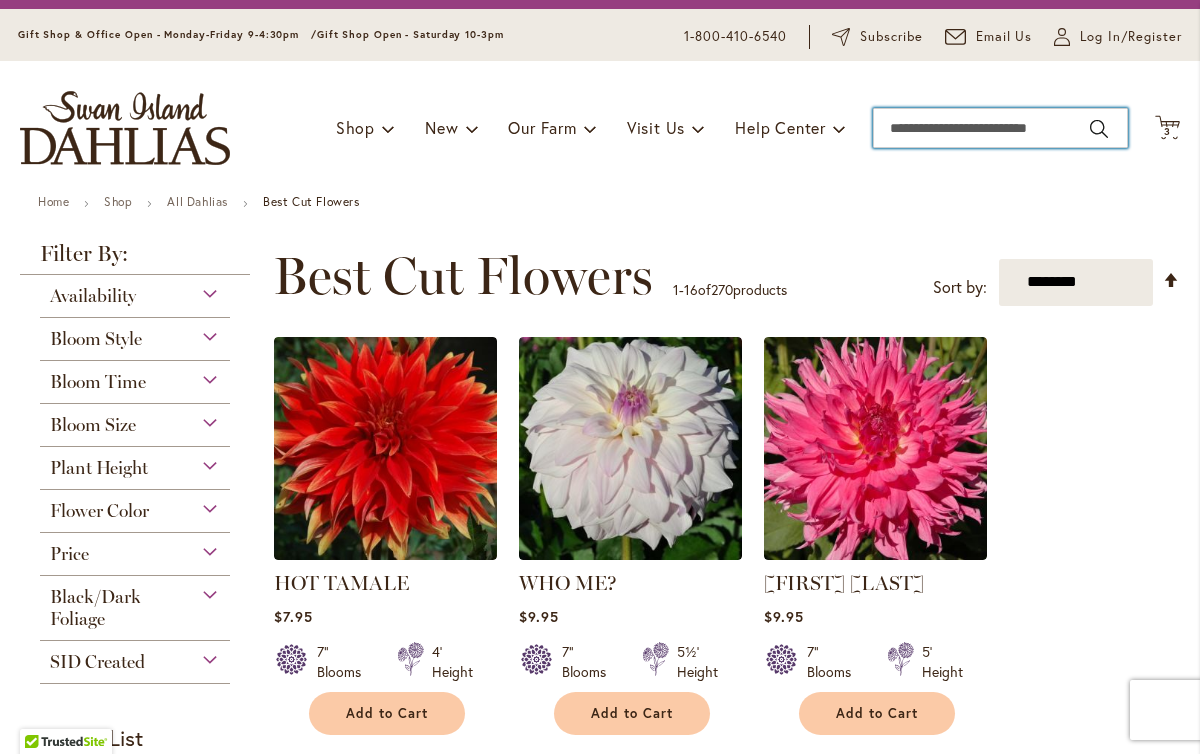 click on "Search" at bounding box center (1000, 128) 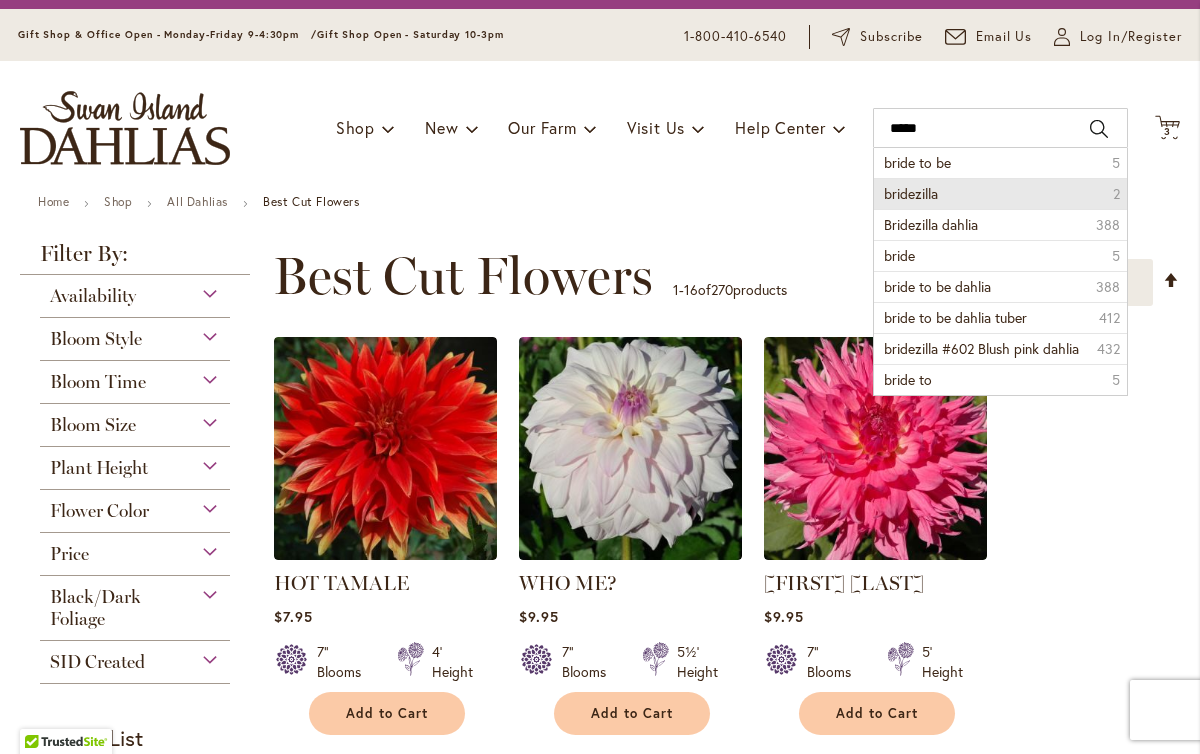 click on "bridezilla" at bounding box center (911, 193) 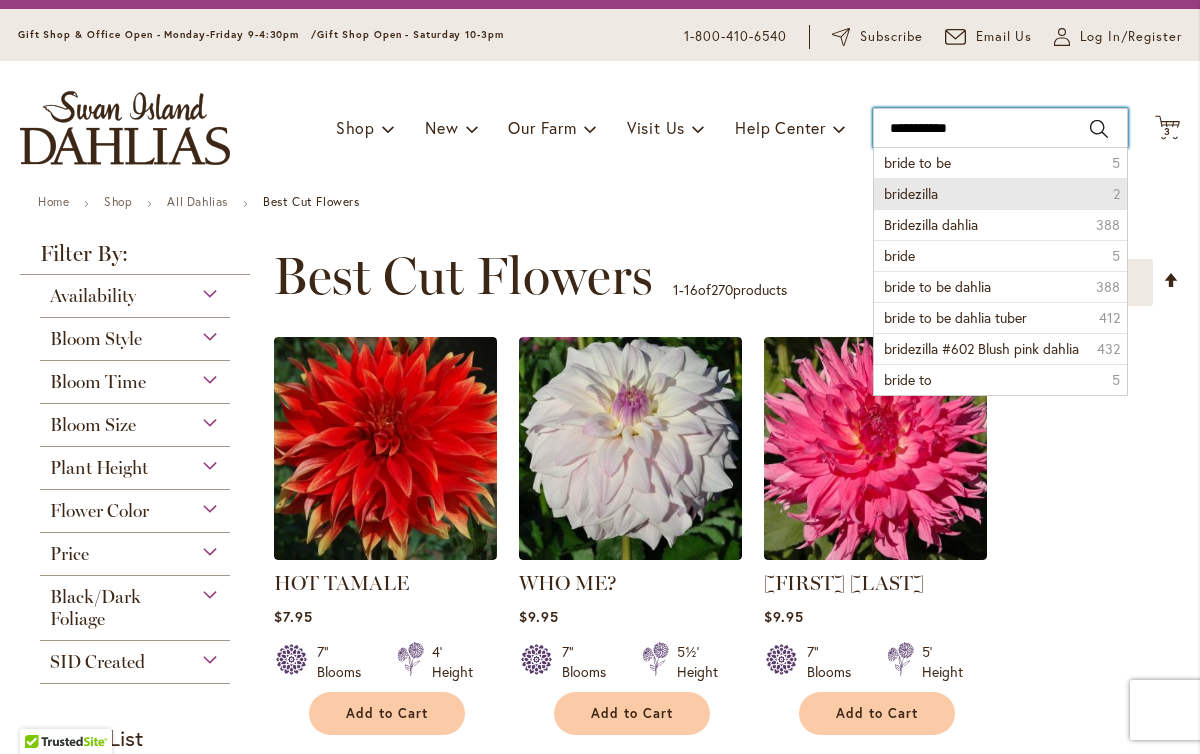 type on "**********" 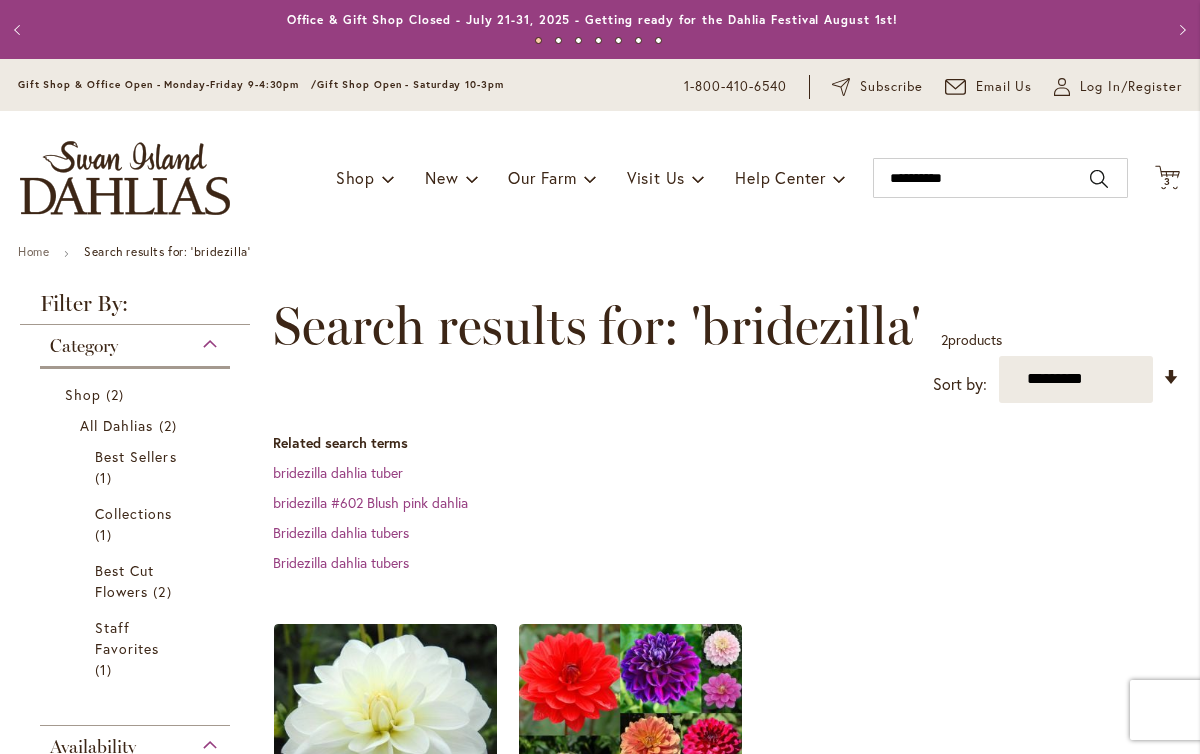 scroll, scrollTop: 0, scrollLeft: 0, axis: both 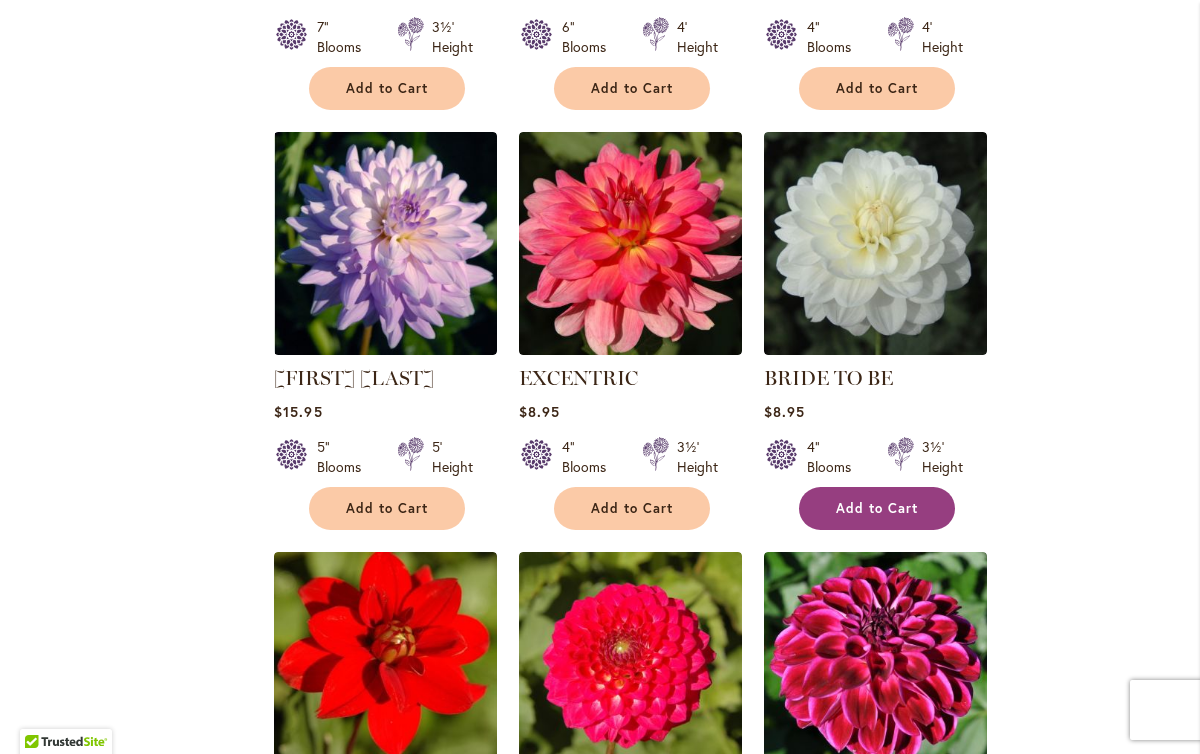 click on "Add to Cart" at bounding box center (877, 508) 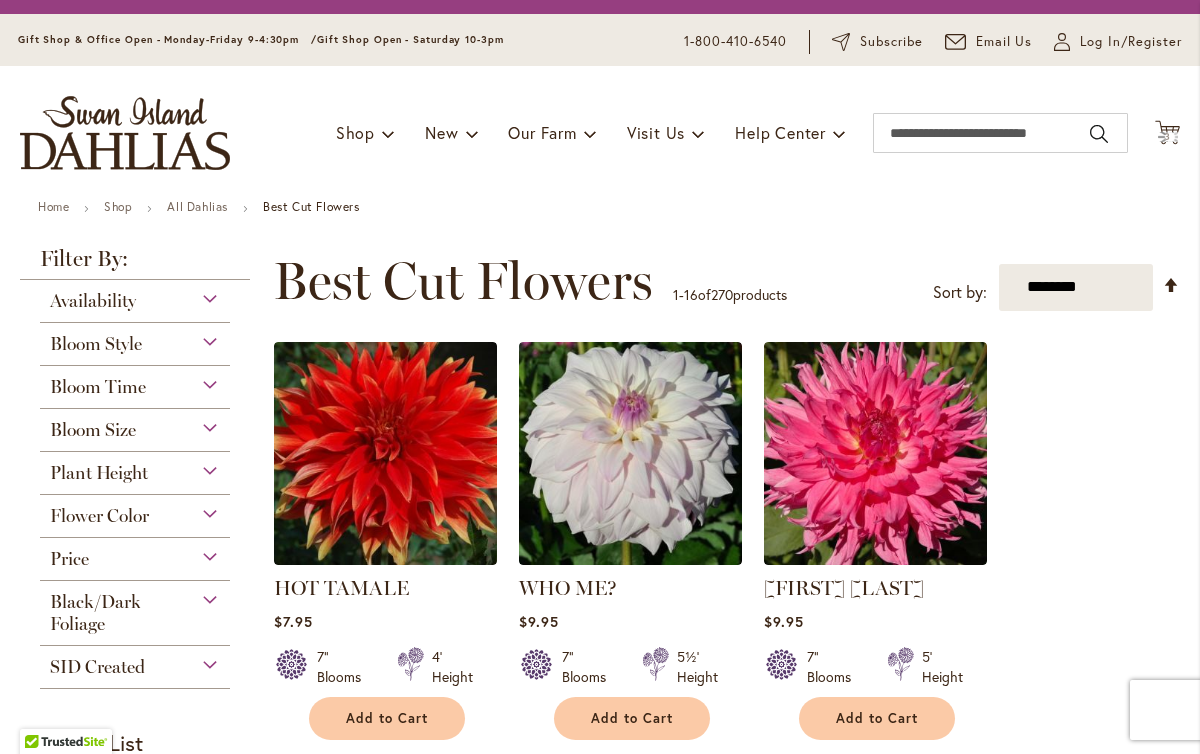 scroll, scrollTop: 0, scrollLeft: 0, axis: both 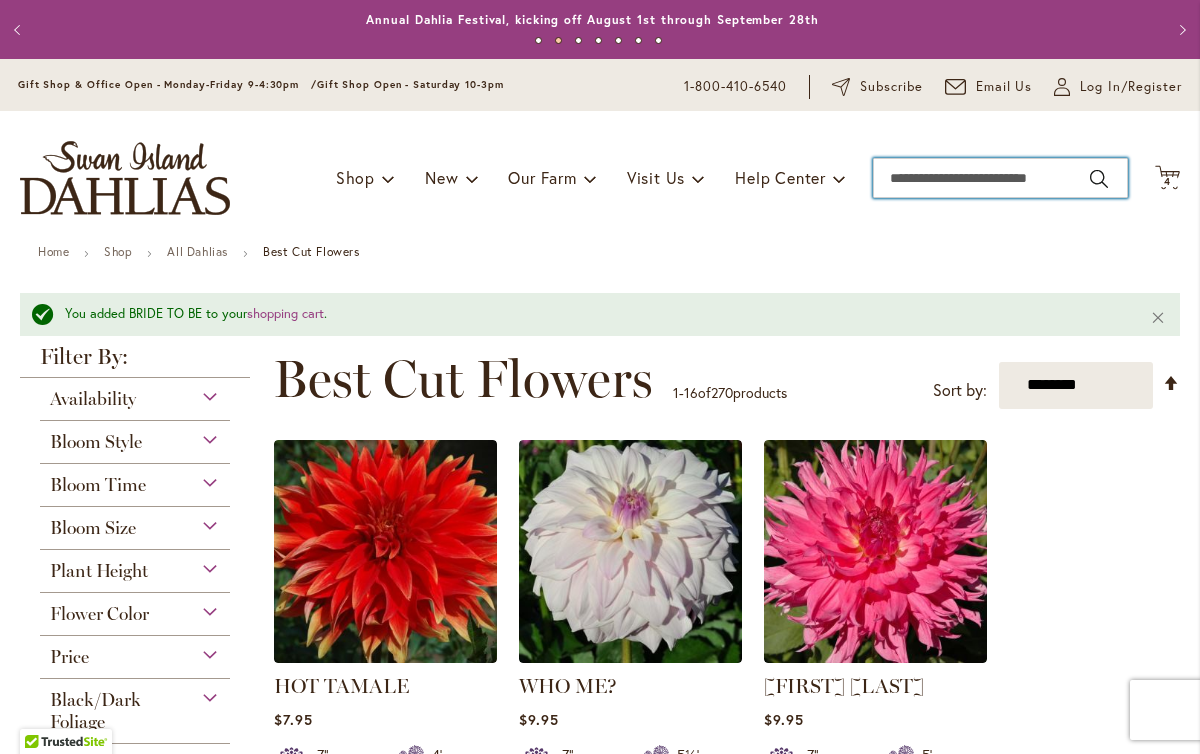 click on "Search" at bounding box center (1000, 178) 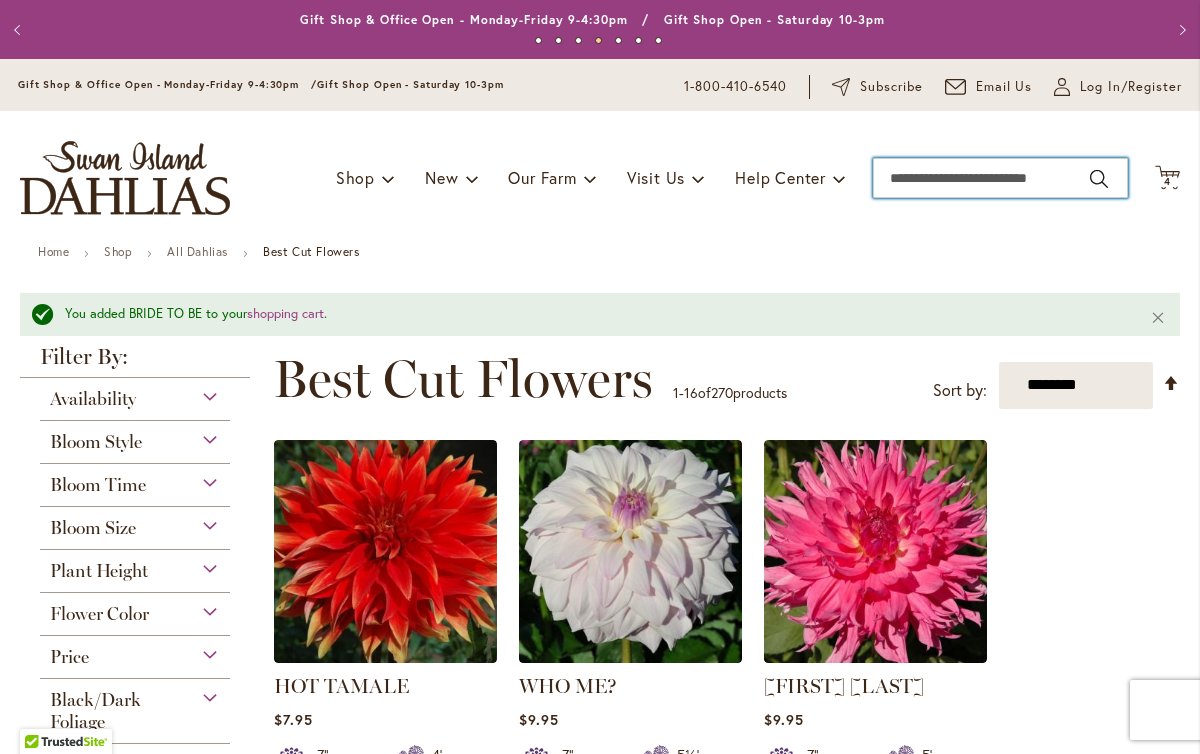type on "*" 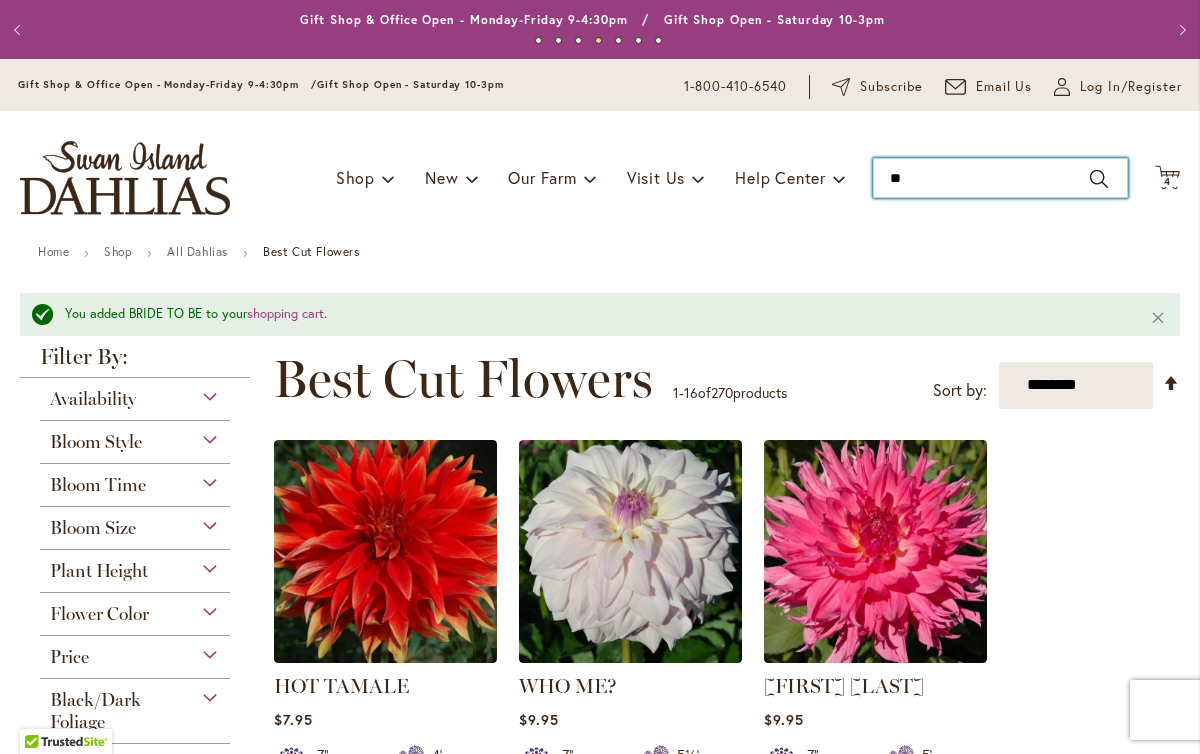 type on "*" 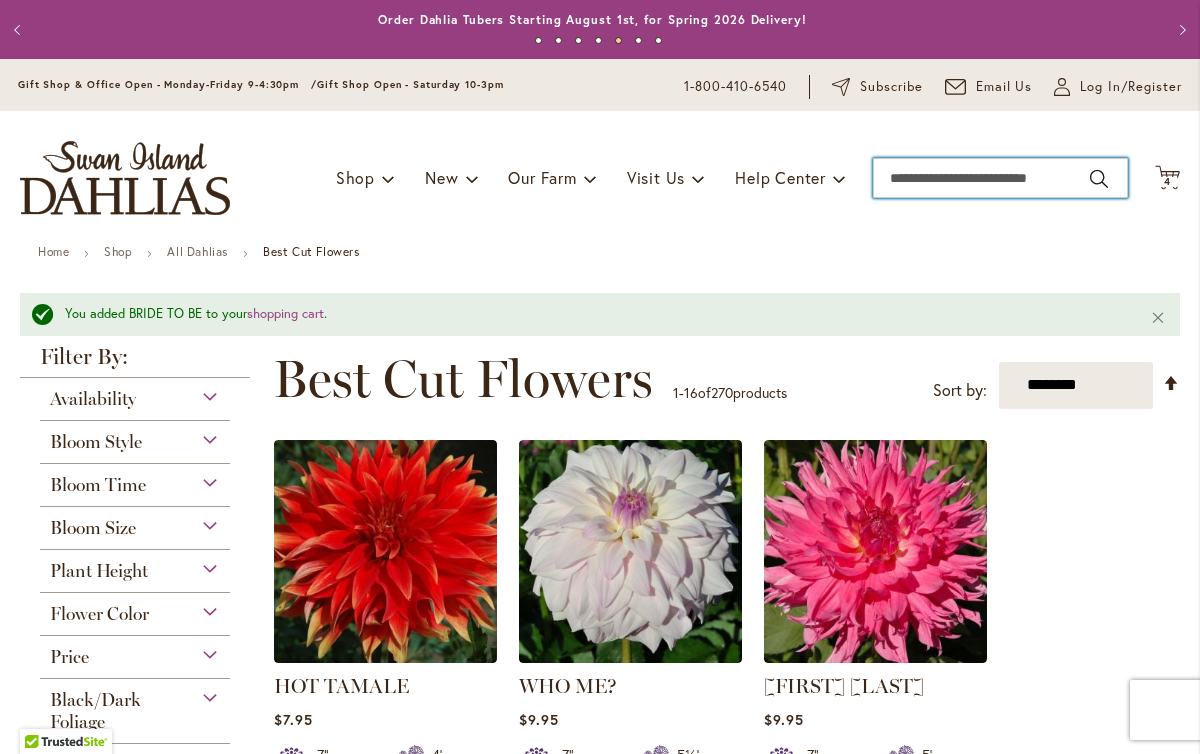 type on "*" 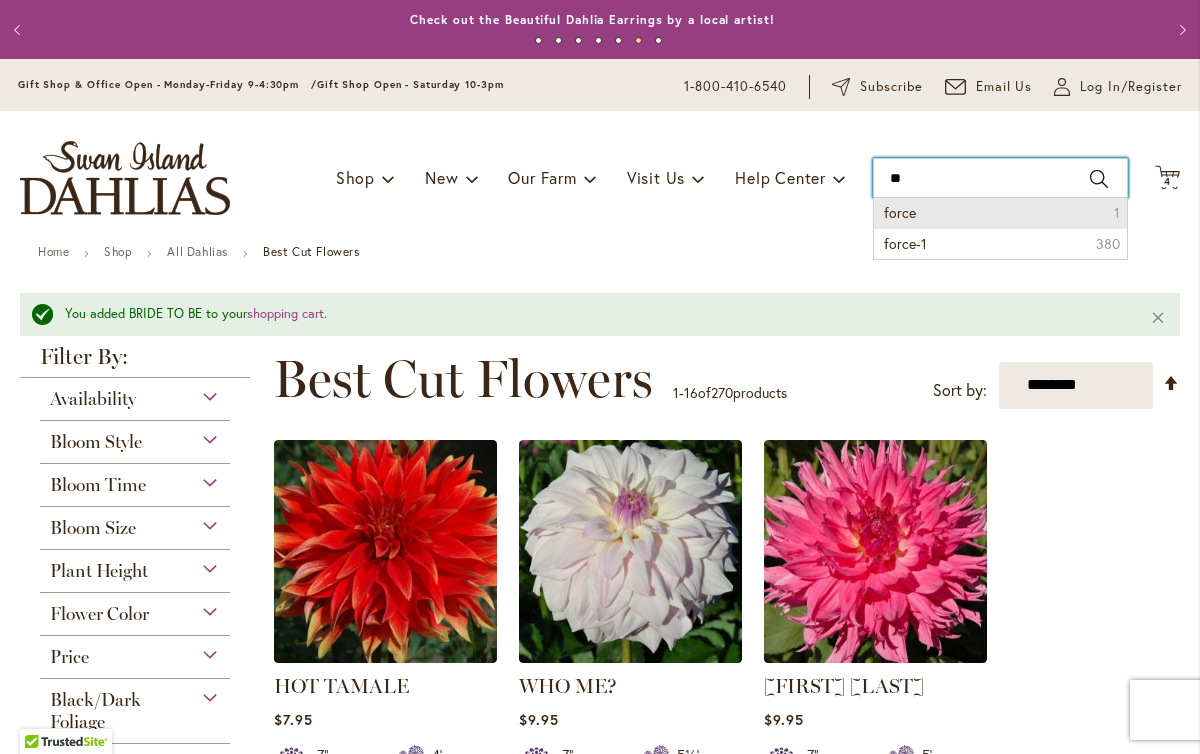 type on "*" 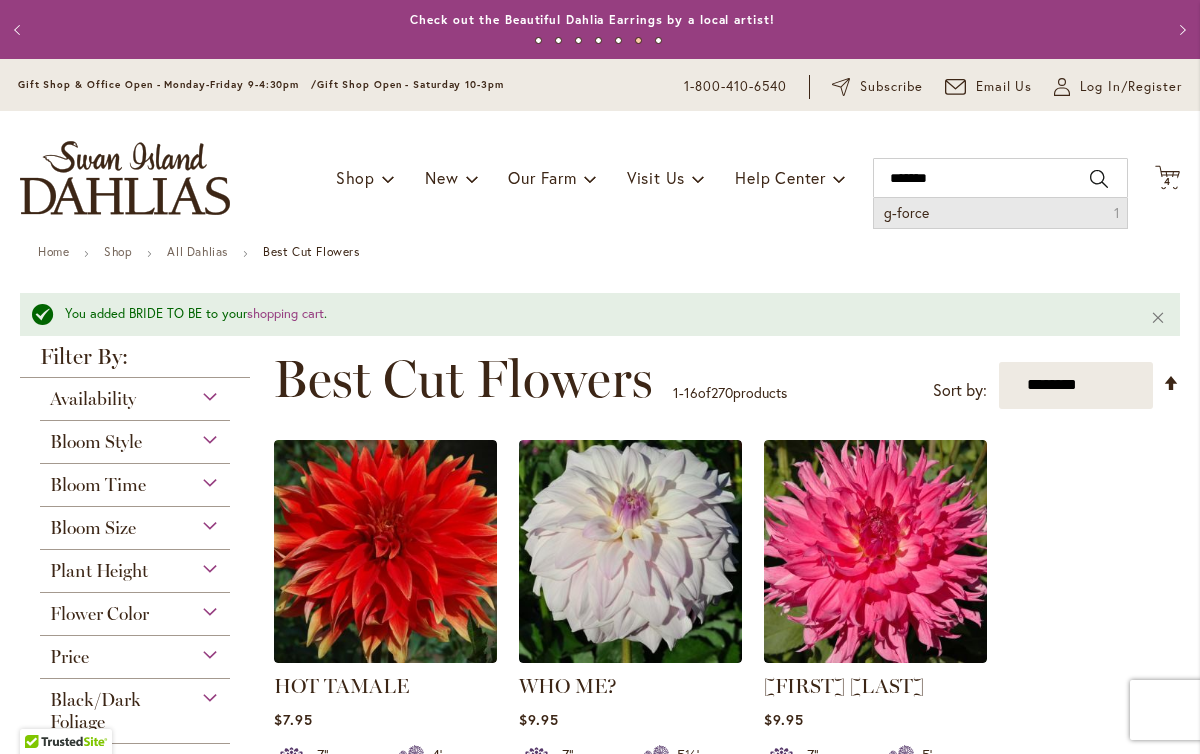 click on "g-force" at bounding box center [906, 212] 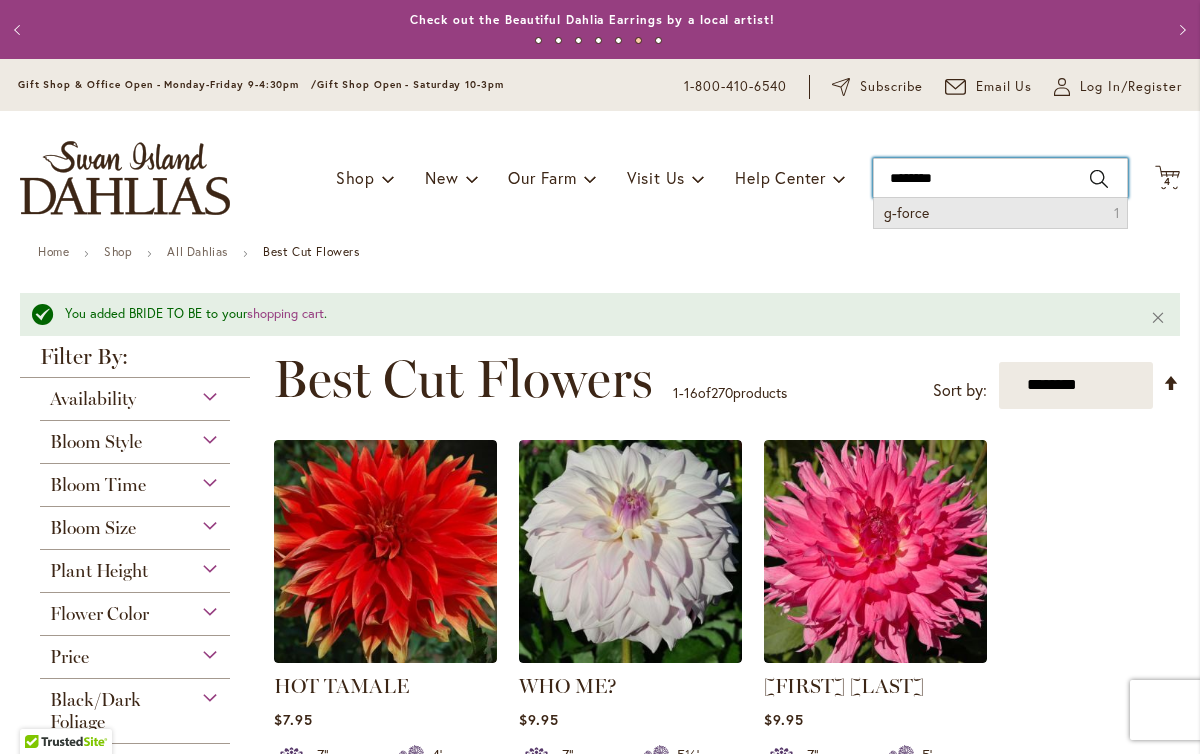 type on "*******" 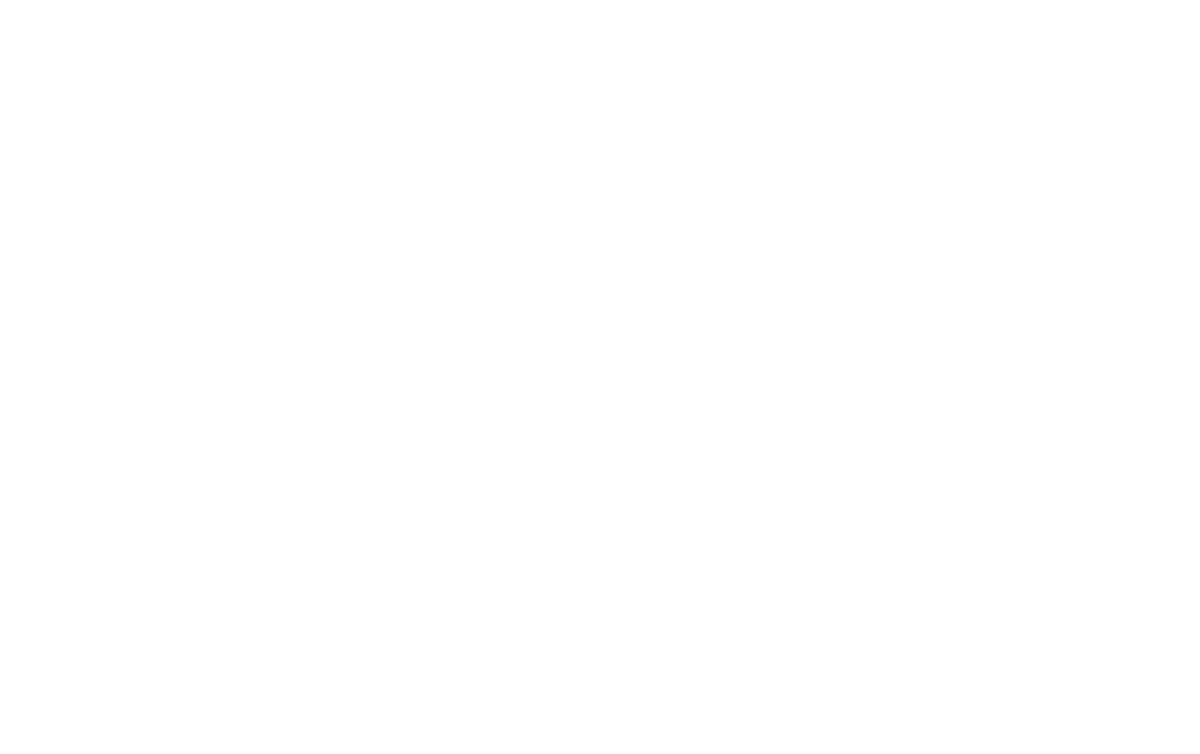 scroll, scrollTop: 0, scrollLeft: 0, axis: both 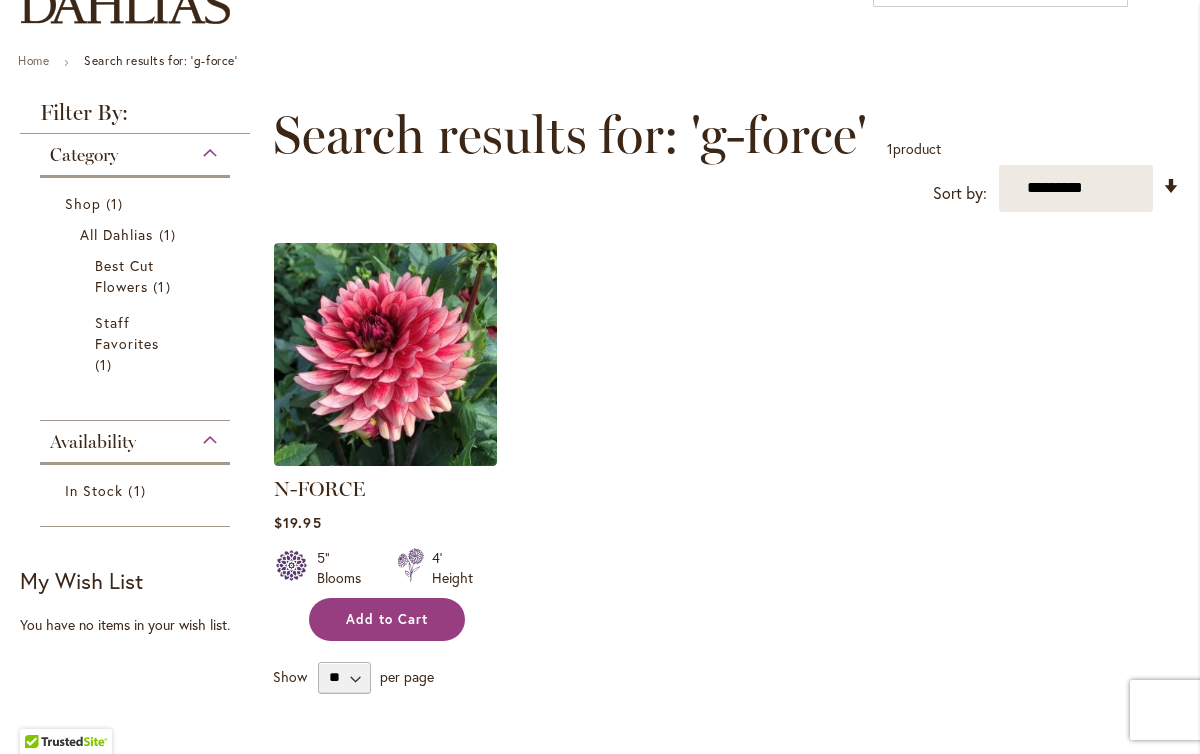 click on "Add to Cart" at bounding box center [387, 619] 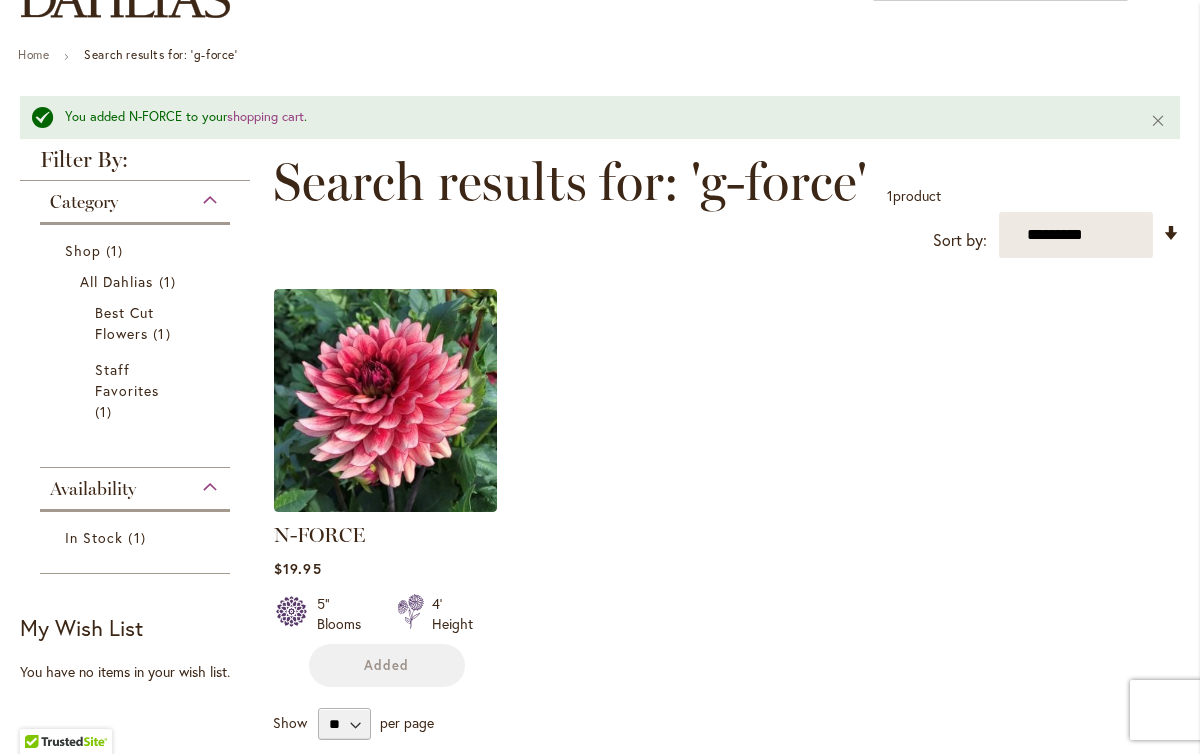 scroll, scrollTop: 0, scrollLeft: 0, axis: both 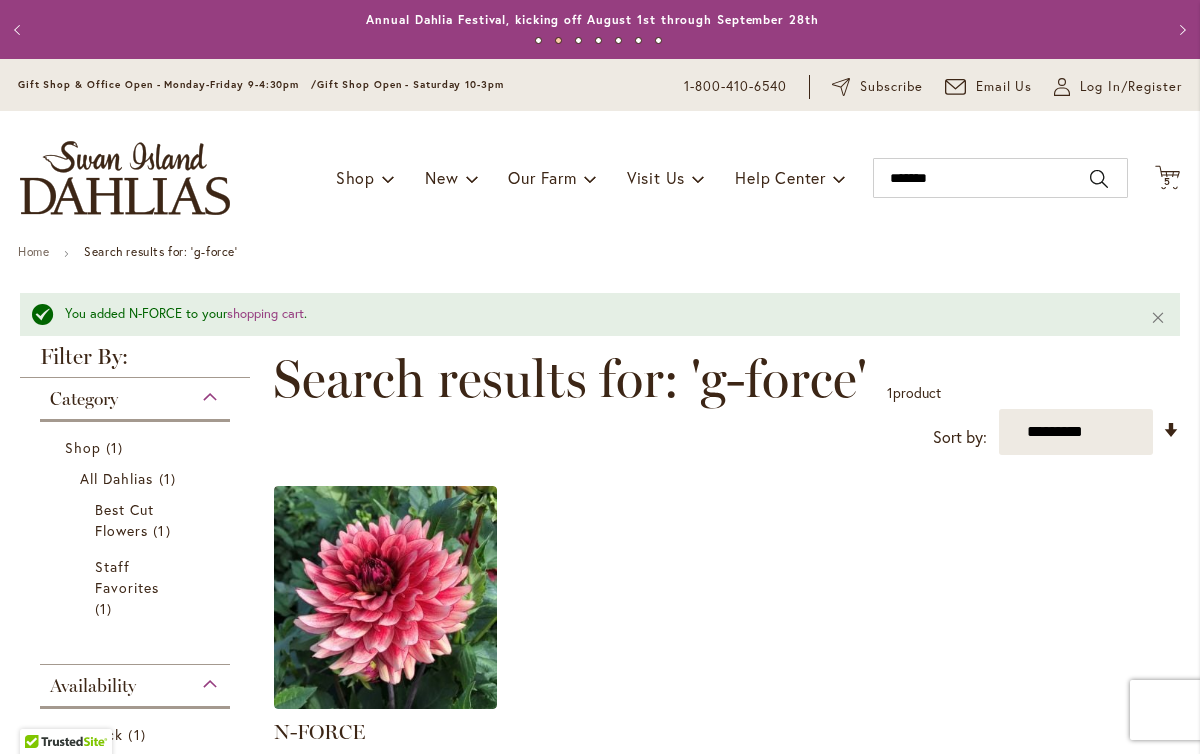 click on "5
5
items" at bounding box center (1168, 182) 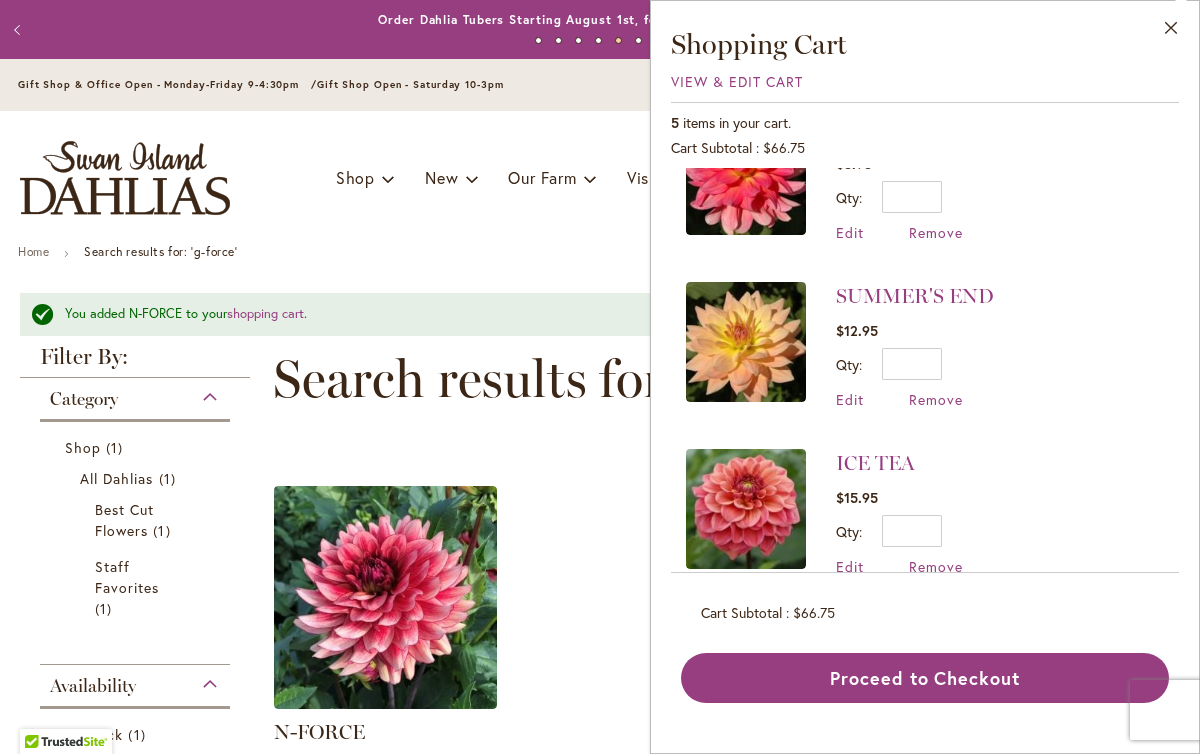 scroll, scrollTop: 438, scrollLeft: 0, axis: vertical 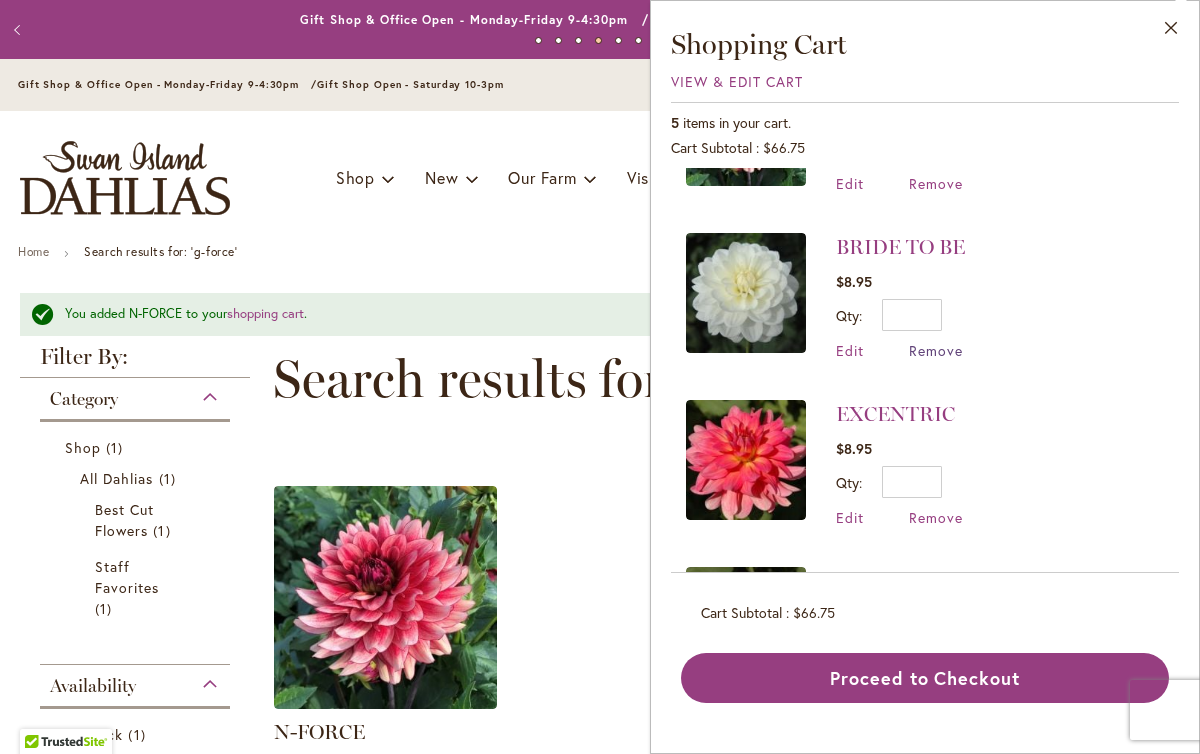 click on "Remove" at bounding box center [936, 350] 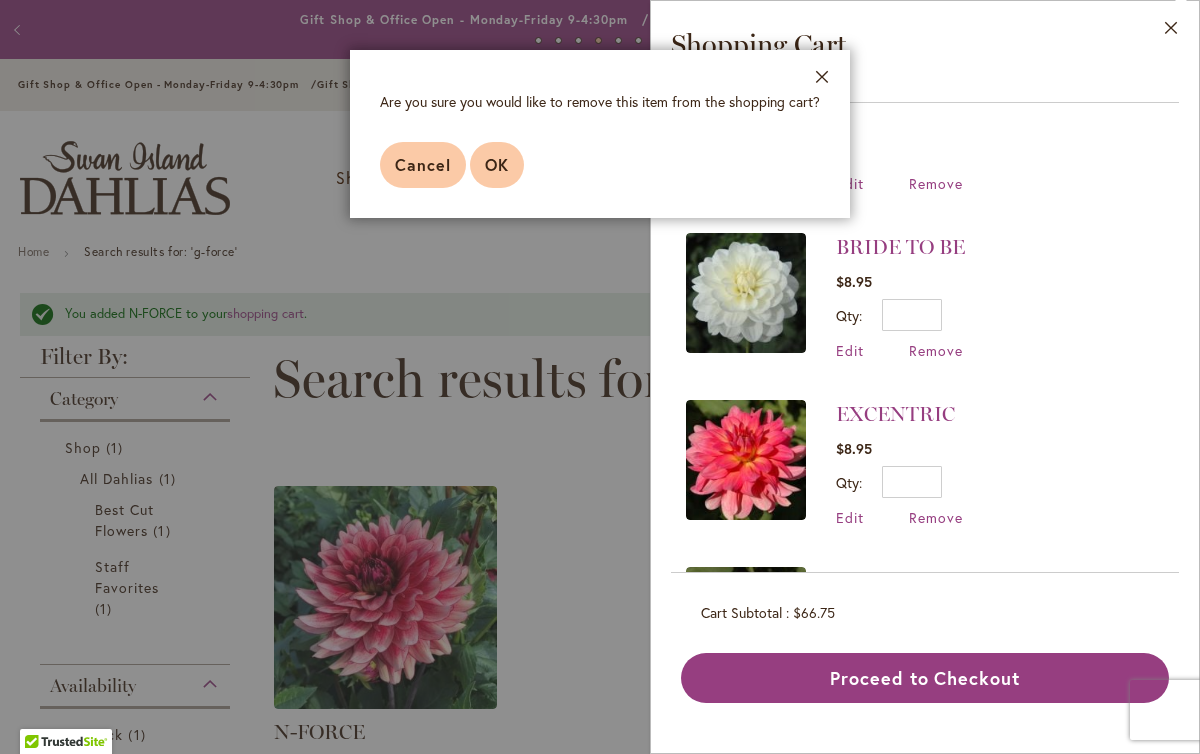 click on "OK" at bounding box center (497, 164) 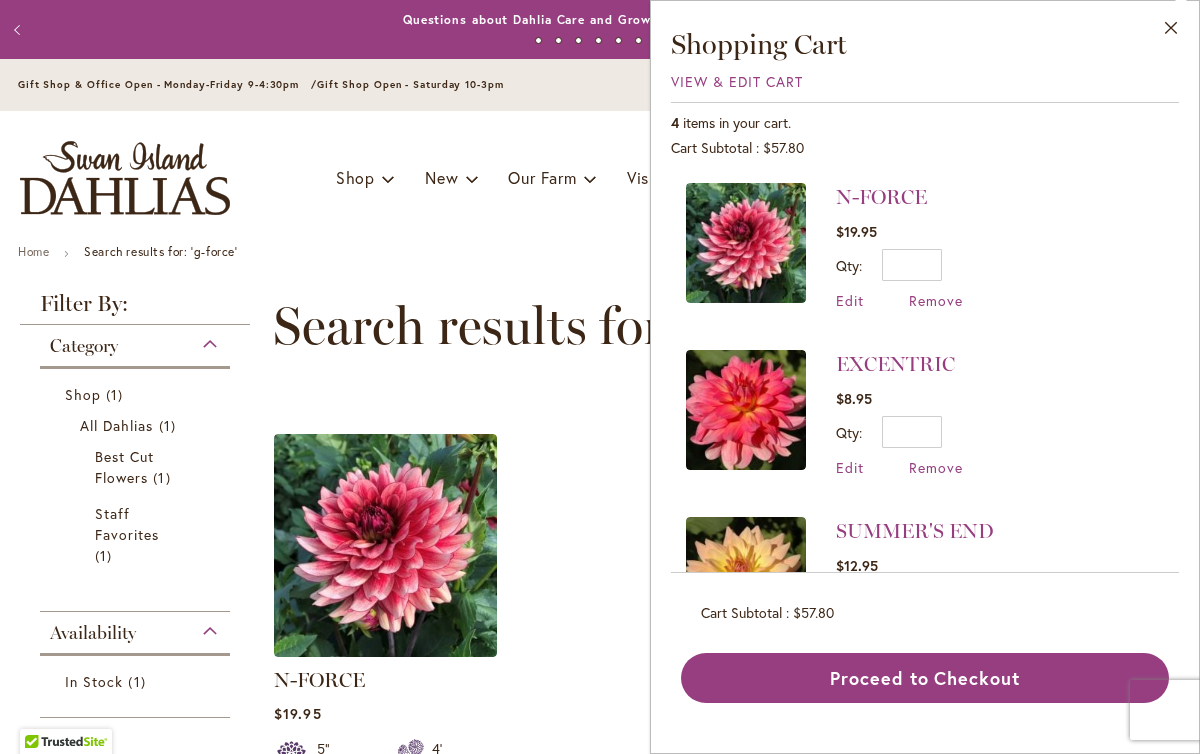 scroll, scrollTop: 3, scrollLeft: 0, axis: vertical 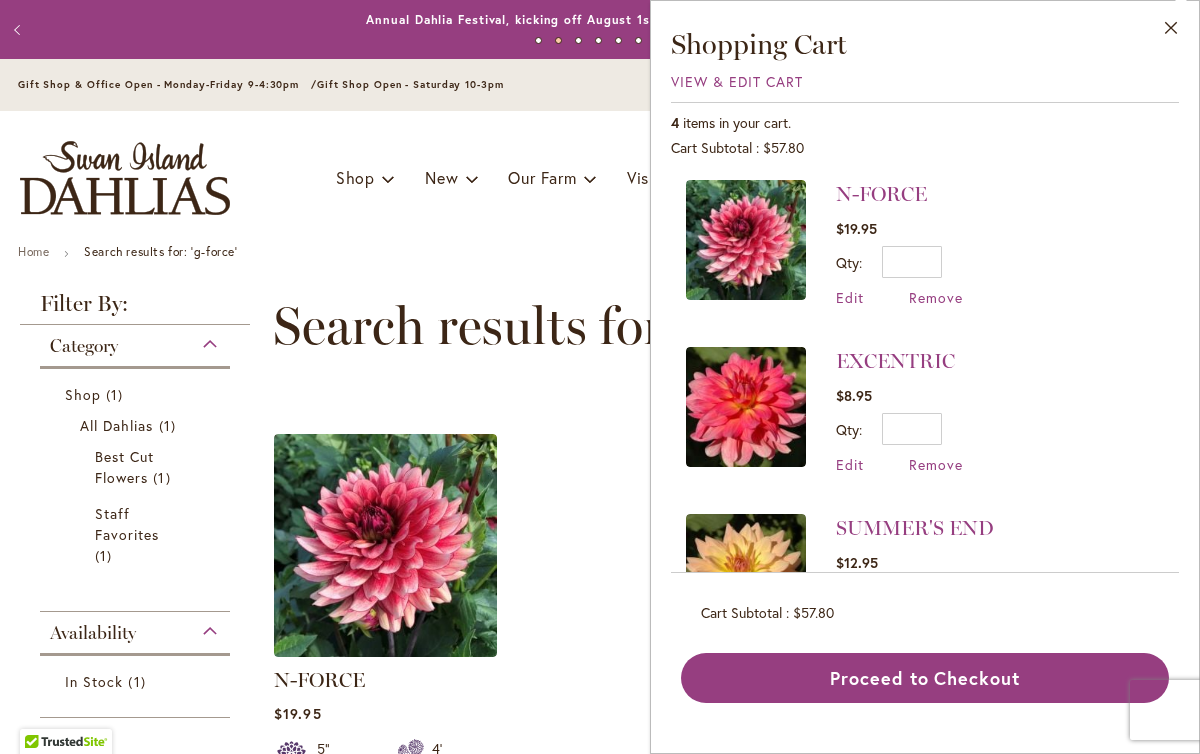 click on "Toggle Nav
Shop
Dahlia Tubers
Collections
Fresh Cut Dahlias
Gardening Supplies
Gift Cards
Request a Catalog
Gifts, Clothing & Specialty Items" at bounding box center [600, 178] 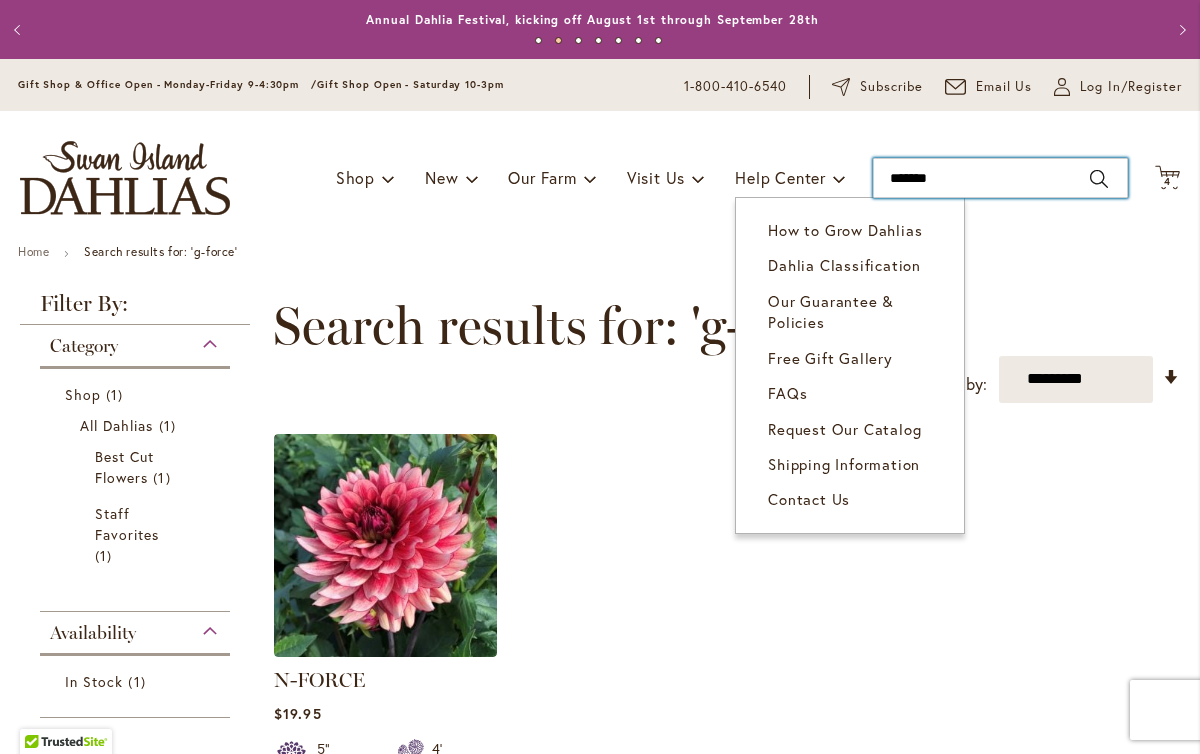 drag, startPoint x: 935, startPoint y: 170, endPoint x: 709, endPoint y: 170, distance: 226 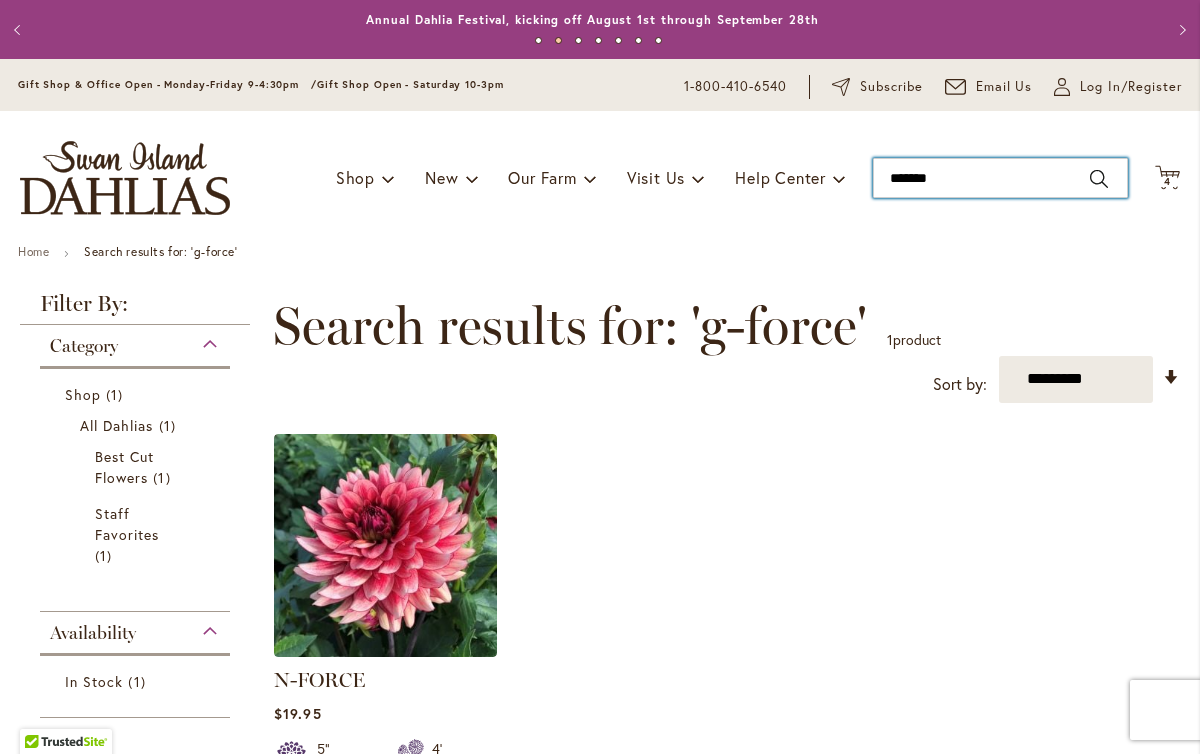 paste on "****" 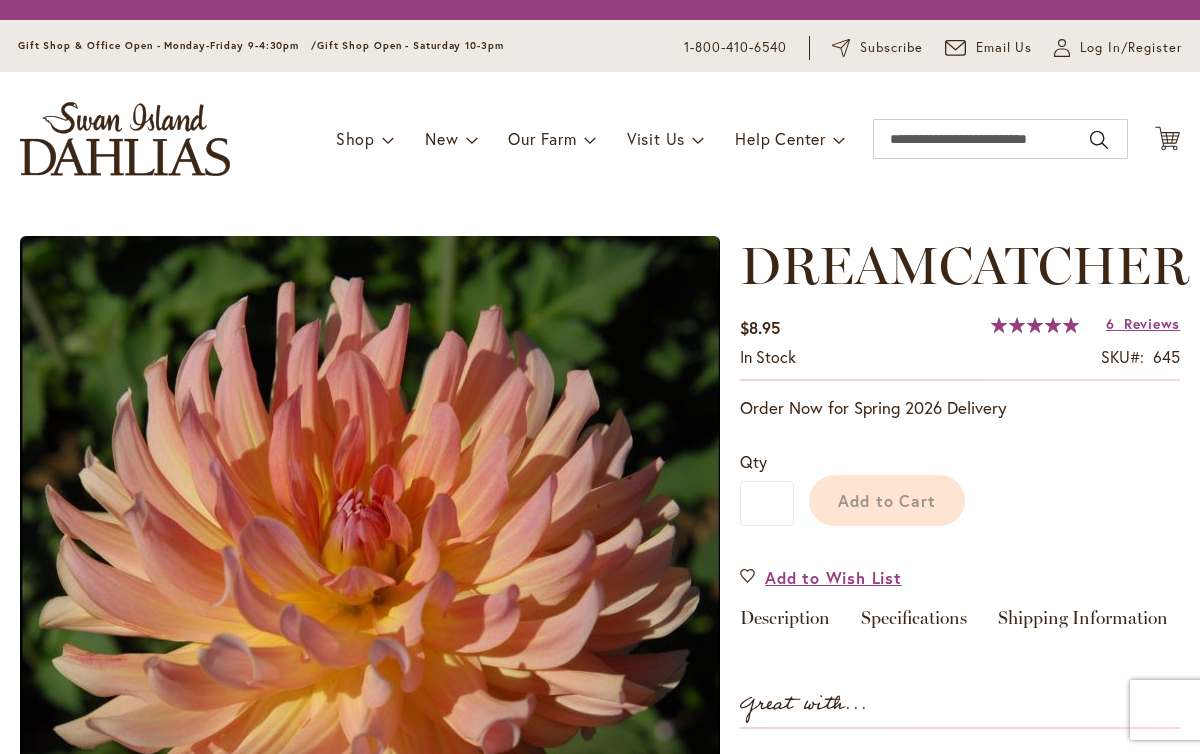 scroll, scrollTop: 0, scrollLeft: 0, axis: both 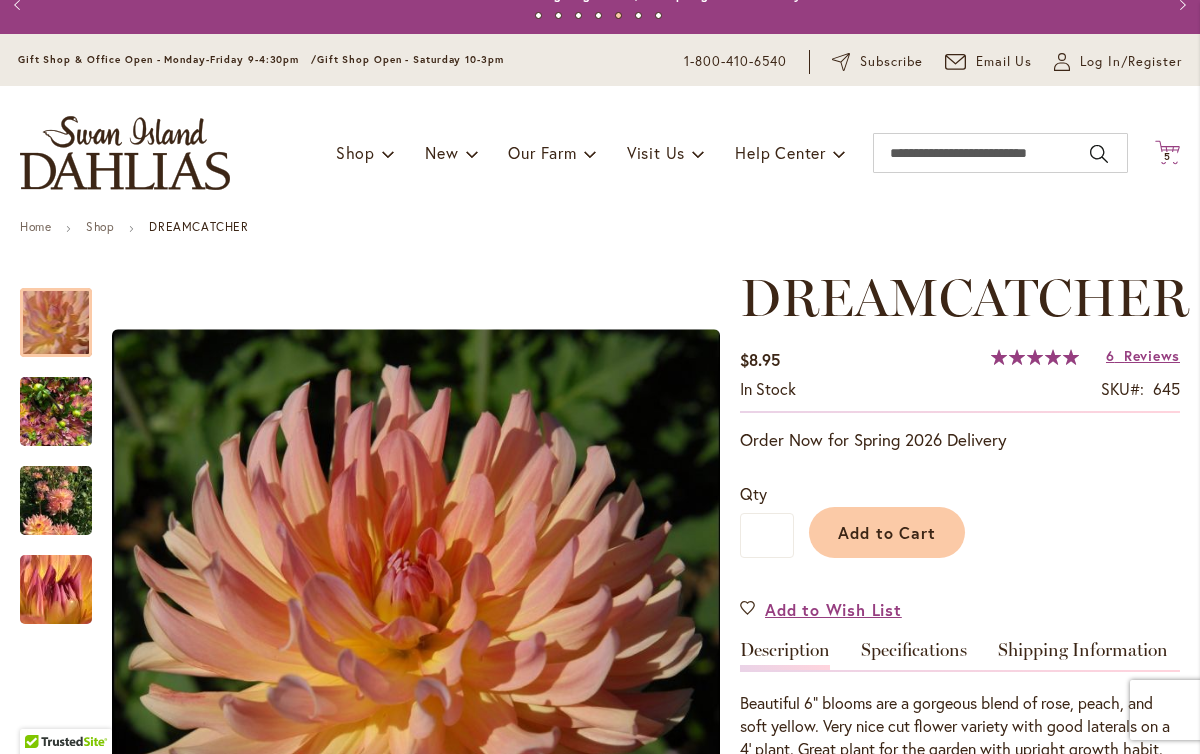 click on "Cart
.cls-1 {
fill: #231f20;
}" at bounding box center [1167, 153] 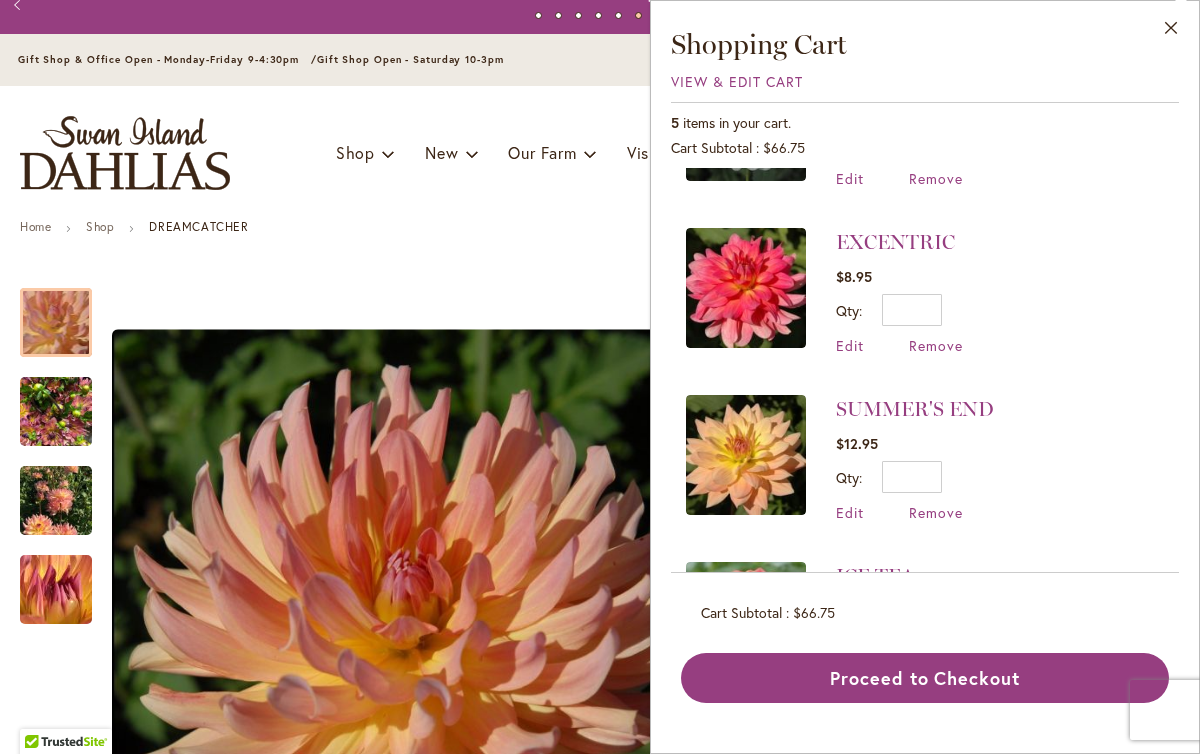 scroll, scrollTop: 438, scrollLeft: 0, axis: vertical 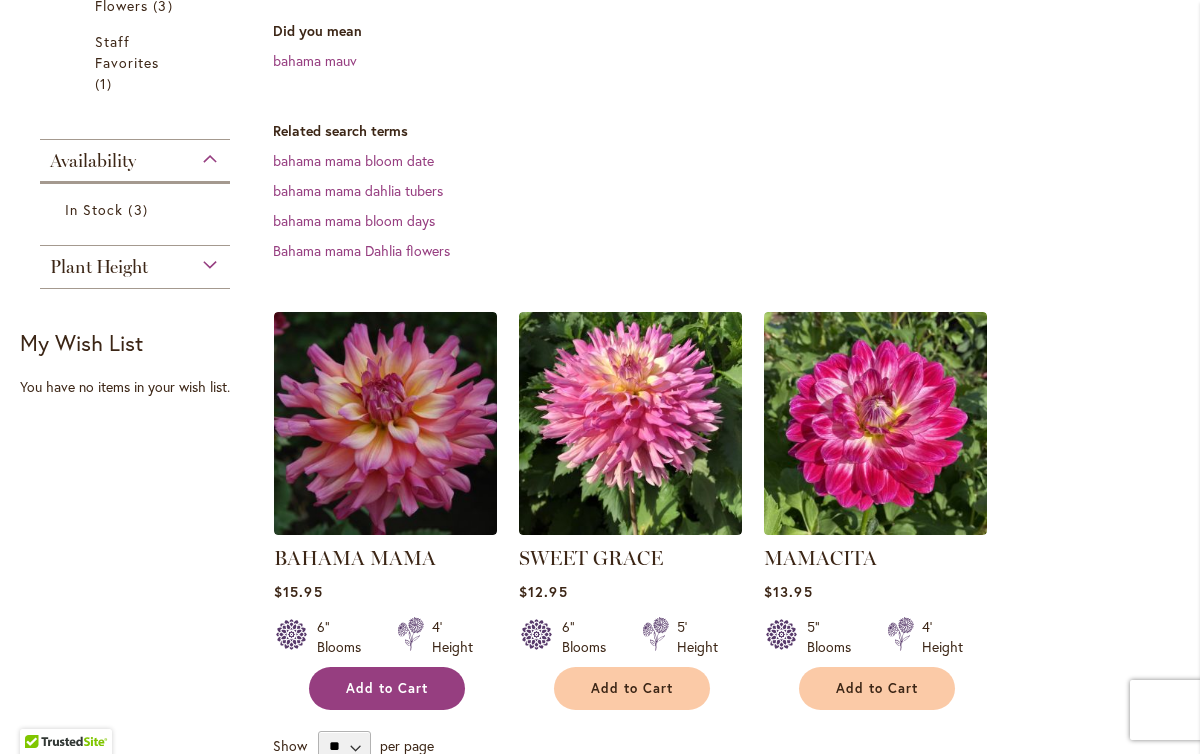 click on "Add to Cart" at bounding box center (387, 688) 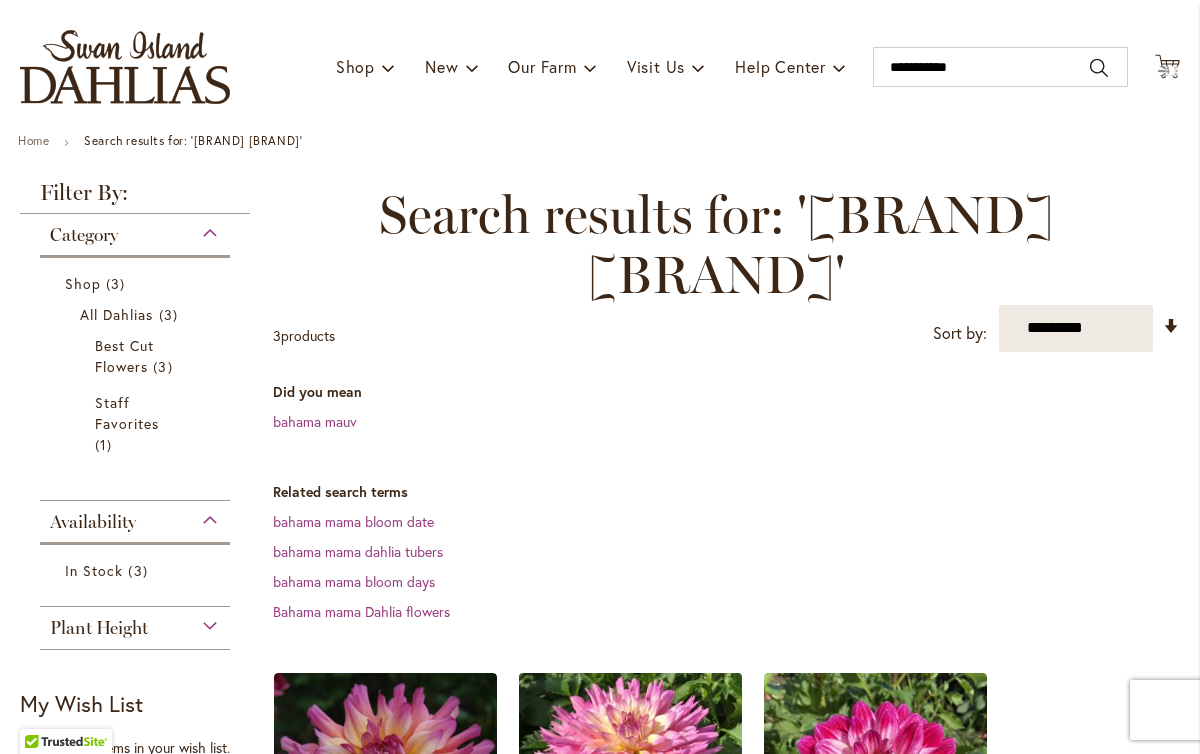 scroll, scrollTop: 0, scrollLeft: 0, axis: both 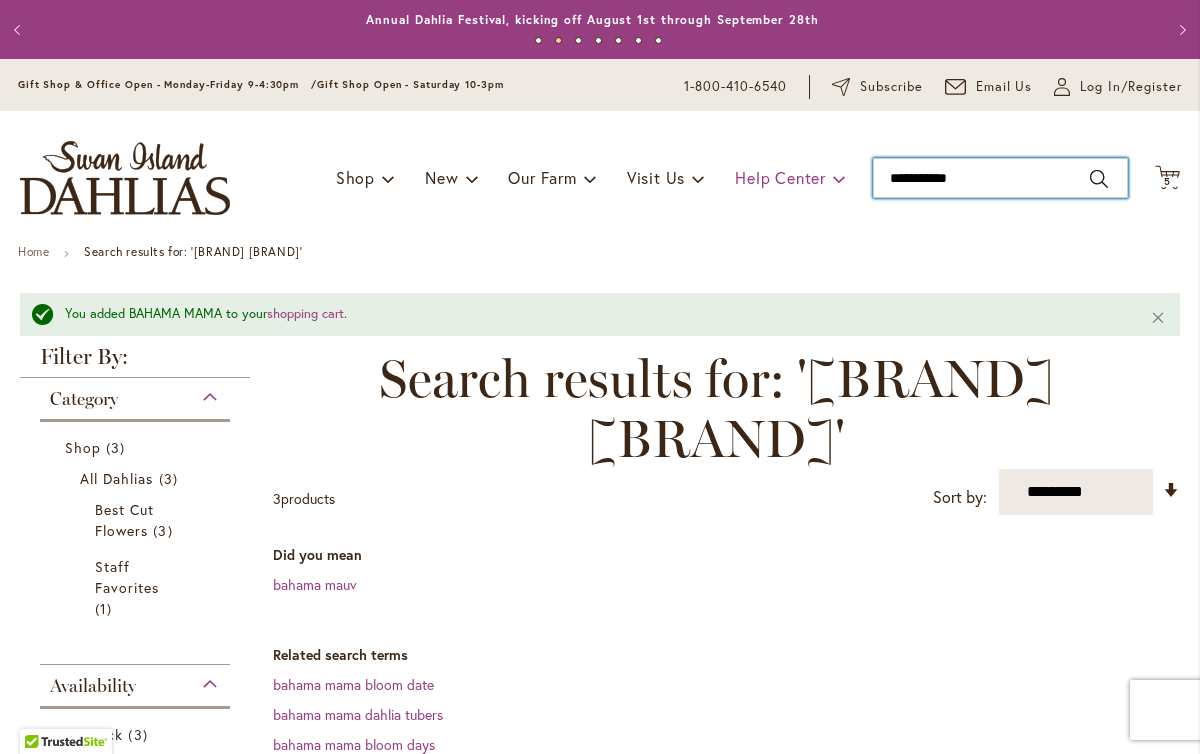 drag, startPoint x: 1006, startPoint y: 171, endPoint x: 775, endPoint y: 171, distance: 231 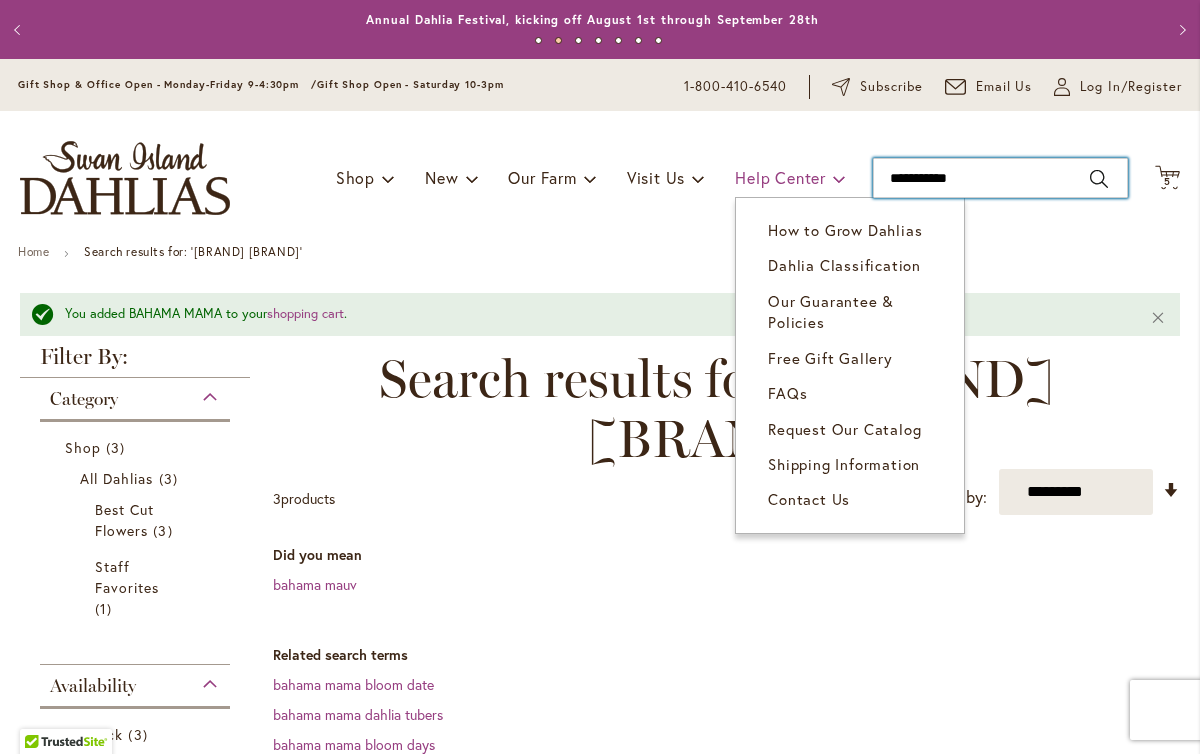 drag, startPoint x: 1020, startPoint y: 171, endPoint x: 809, endPoint y: 171, distance: 211 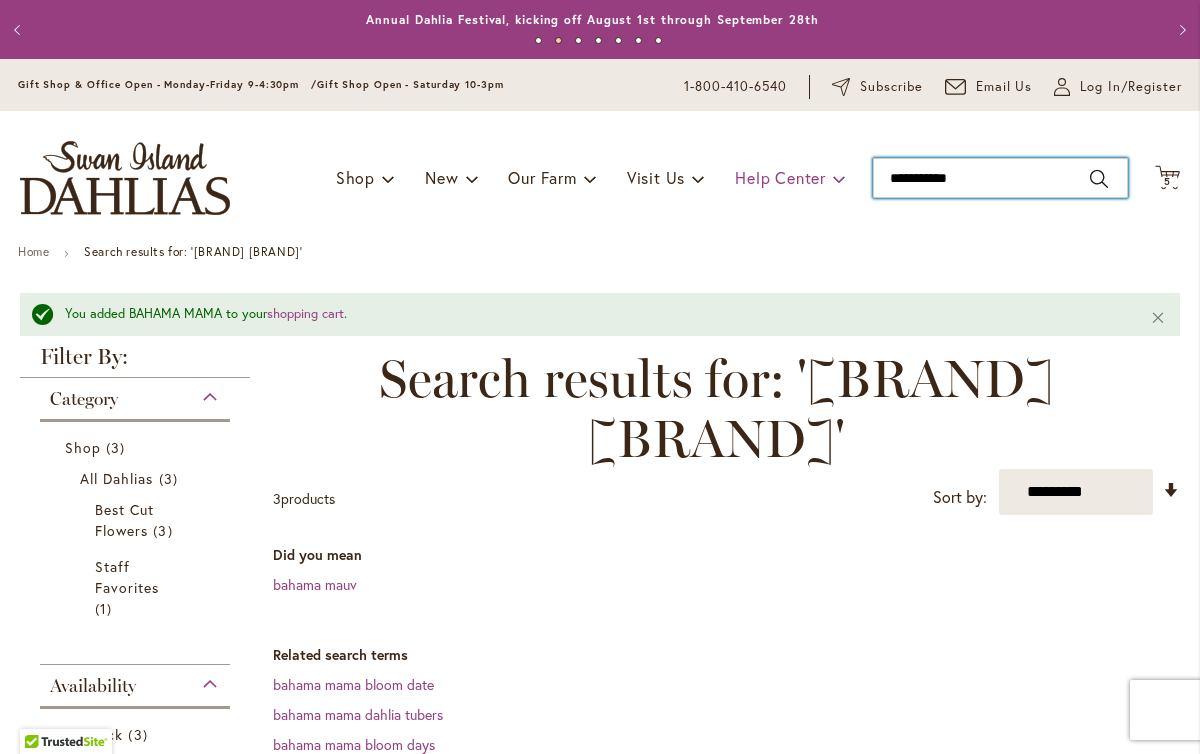 paste 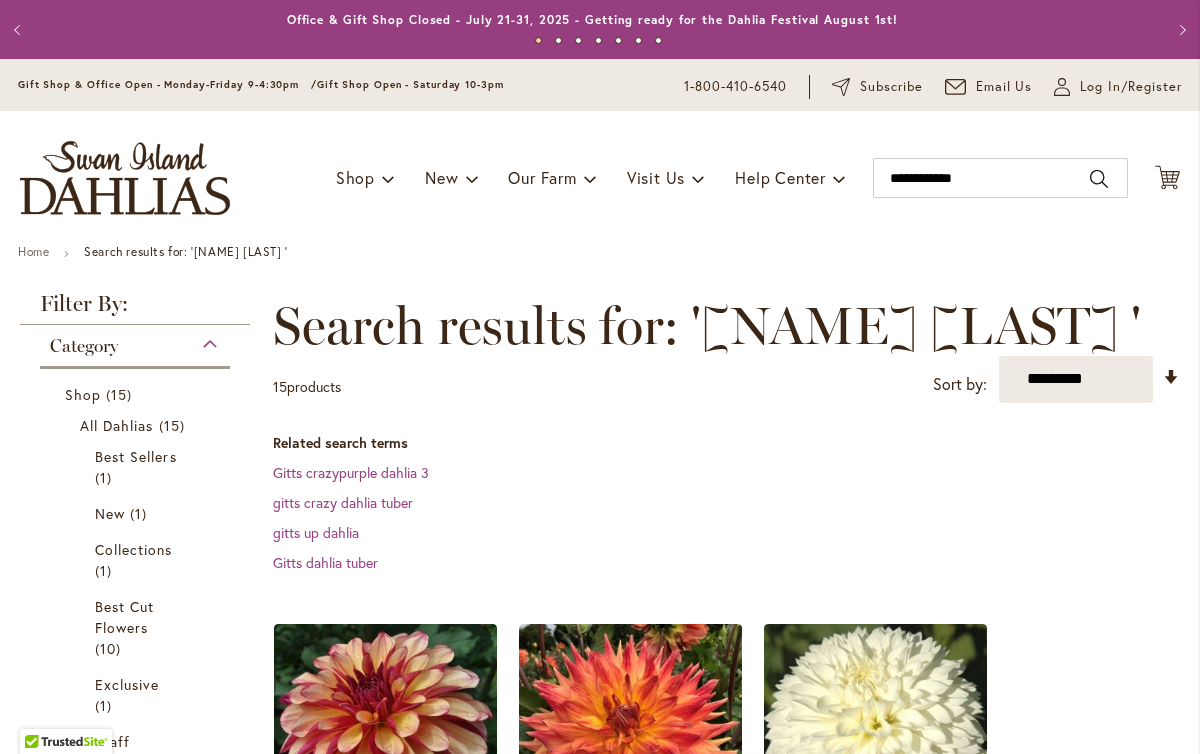 scroll, scrollTop: 0, scrollLeft: 0, axis: both 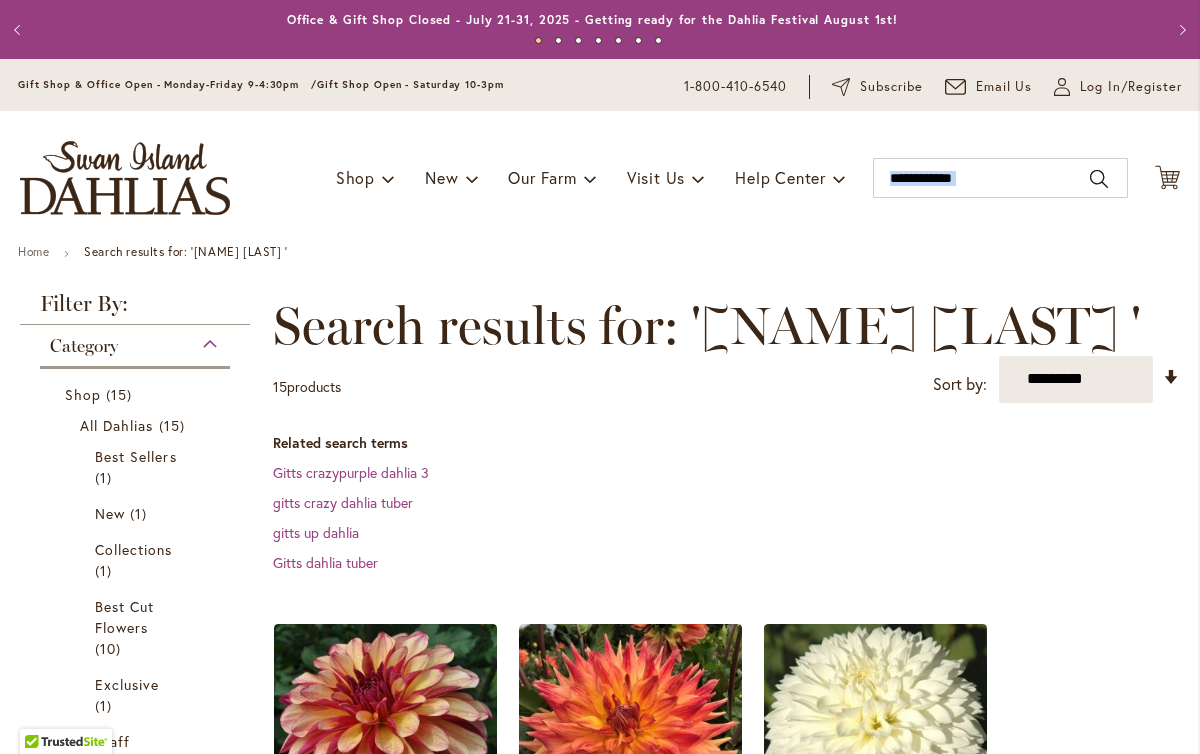 click on "Toggle Nav
Shop
Dahlia Tubers
Collections
Fresh Cut Dahlias
Gardening Supplies
Gift Cards
Request a Catalog
Gifts, Clothing & Specialty Items" at bounding box center (600, 178) 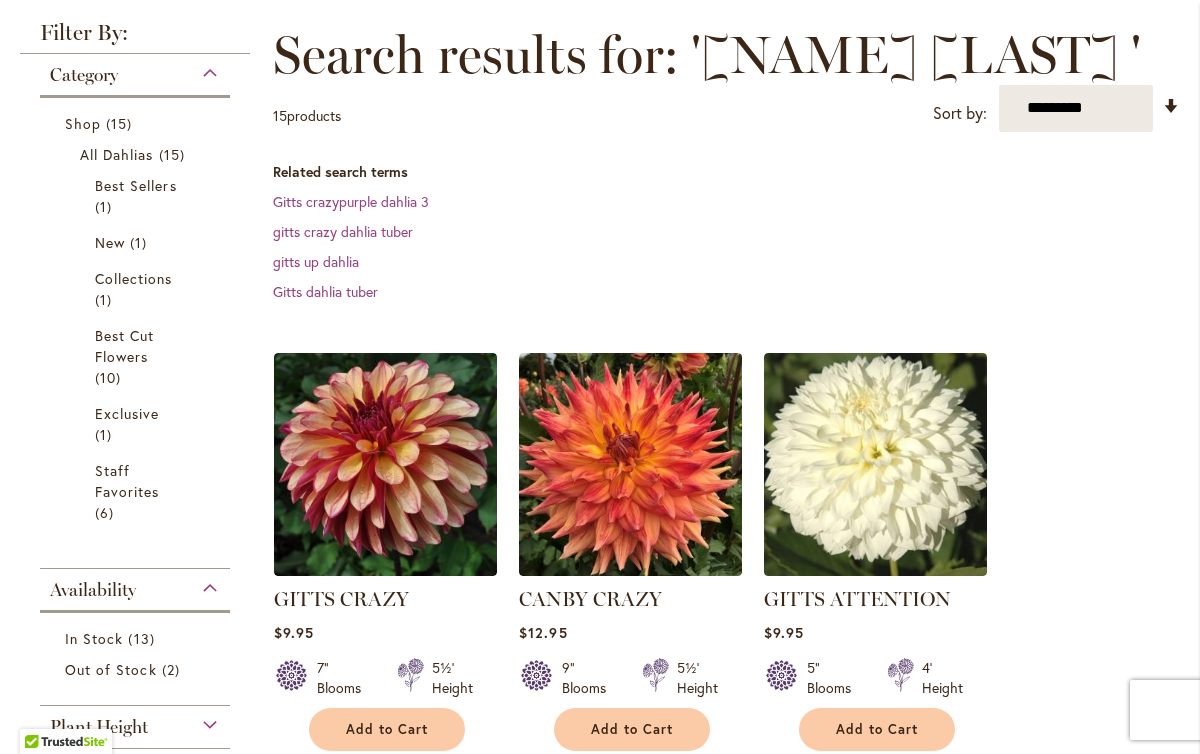scroll, scrollTop: 411, scrollLeft: 0, axis: vertical 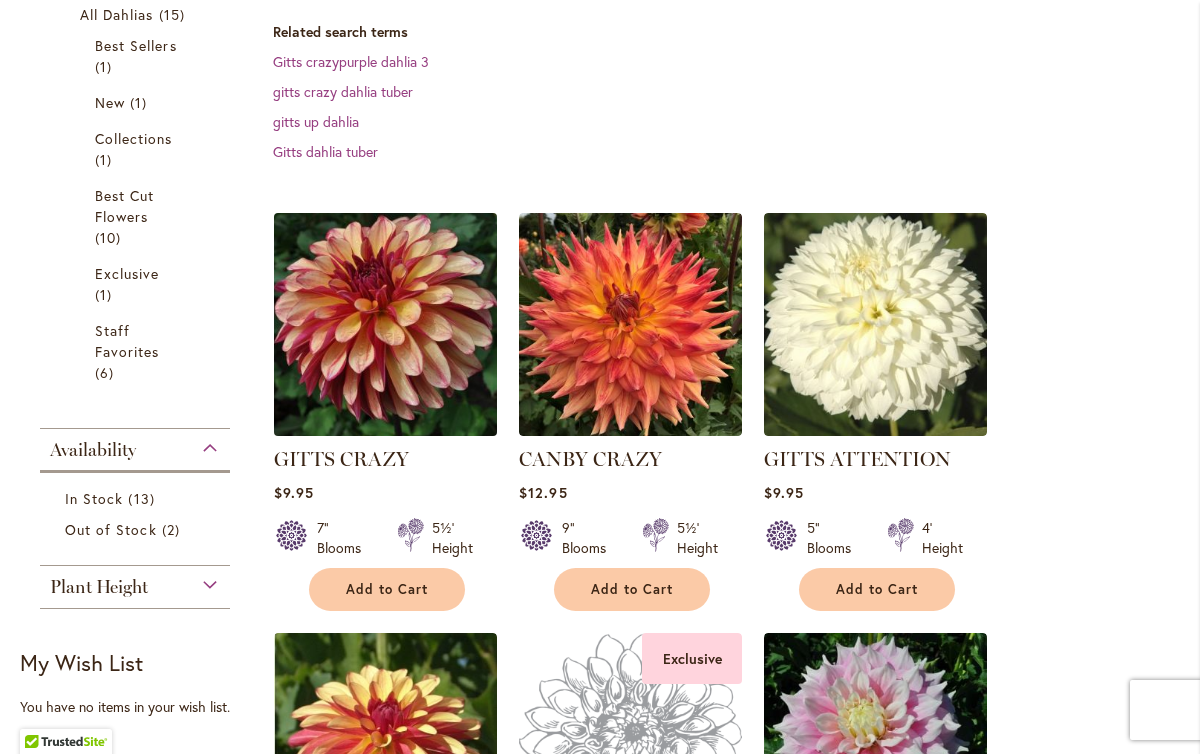 click at bounding box center (386, 324) 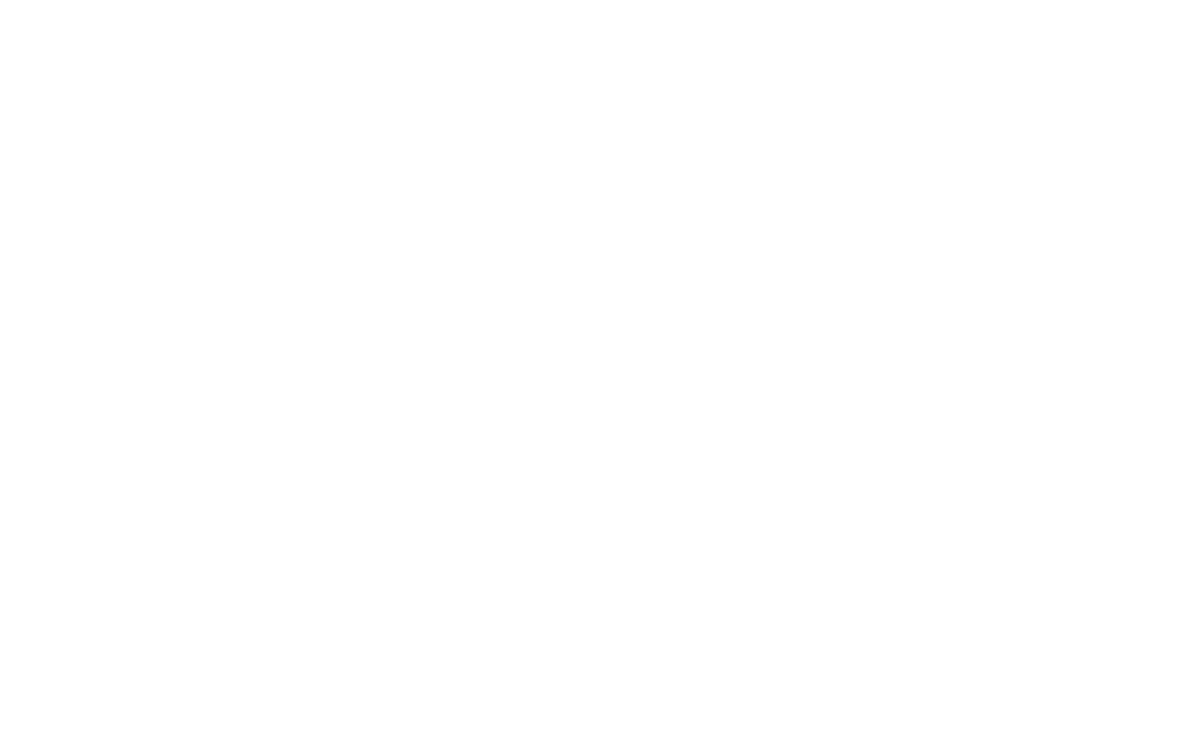 scroll, scrollTop: 0, scrollLeft: 0, axis: both 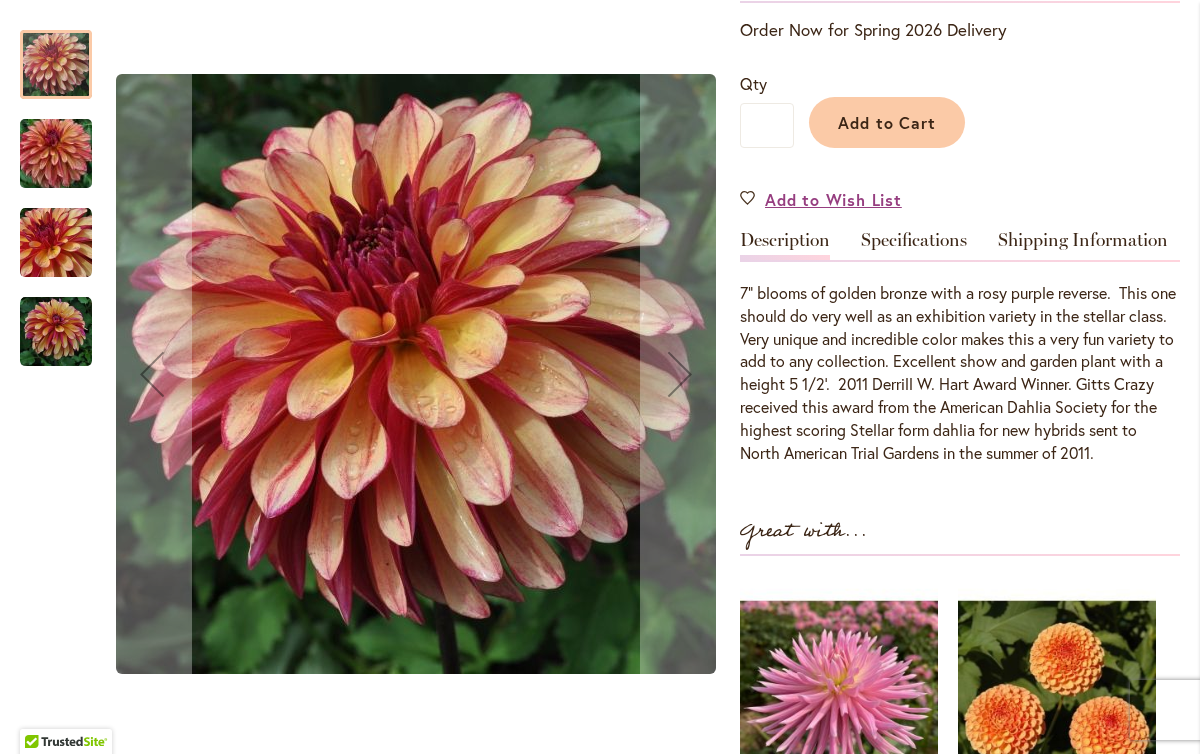 click at bounding box center [56, 332] 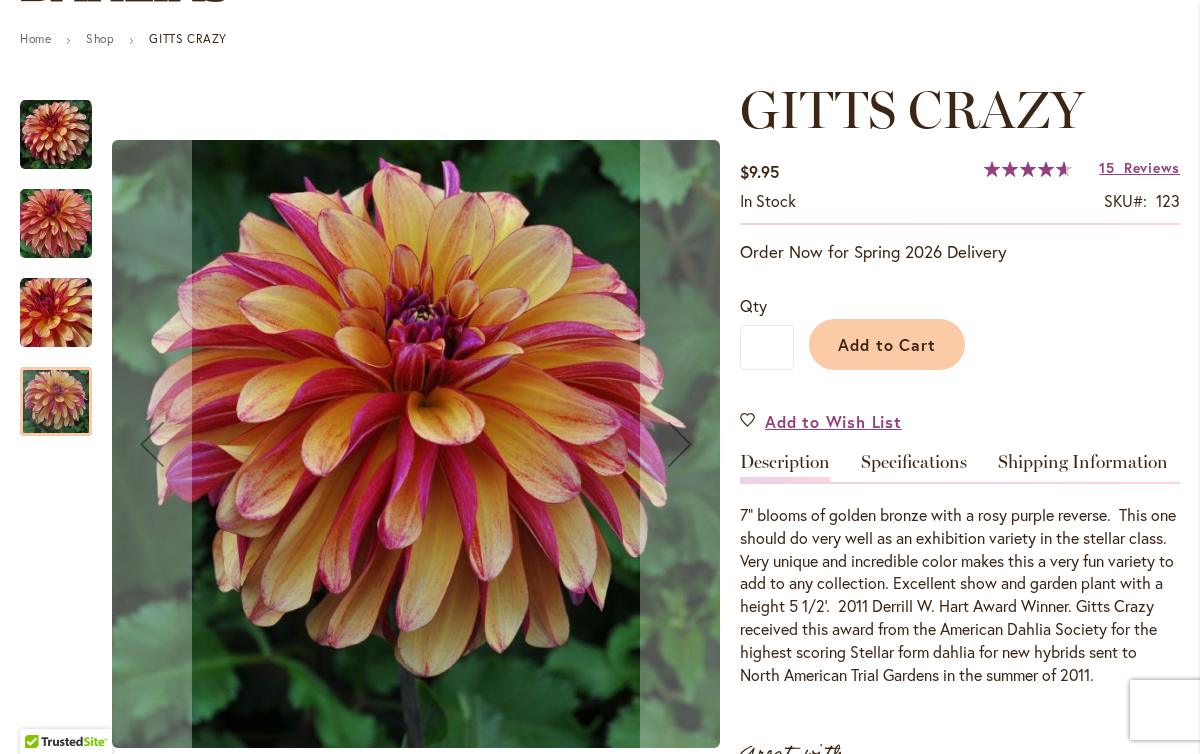 scroll, scrollTop: 212, scrollLeft: 0, axis: vertical 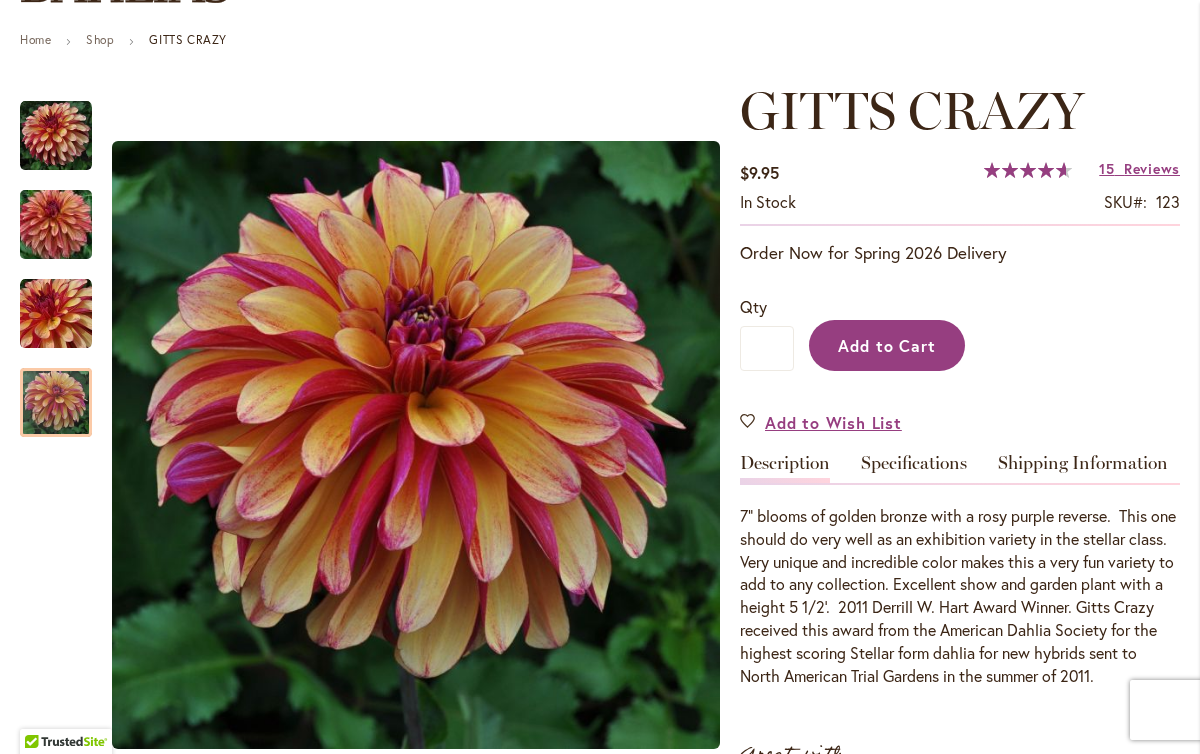 click on "Add to Cart" at bounding box center [887, 345] 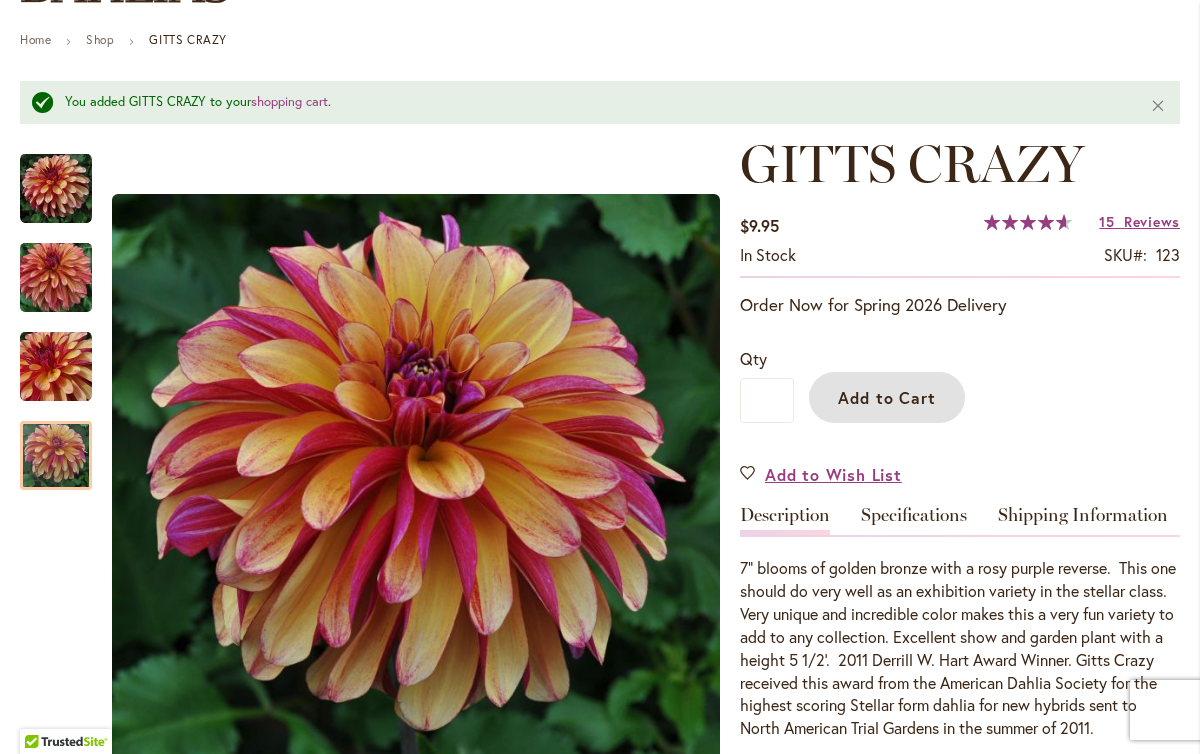 scroll, scrollTop: 0, scrollLeft: 0, axis: both 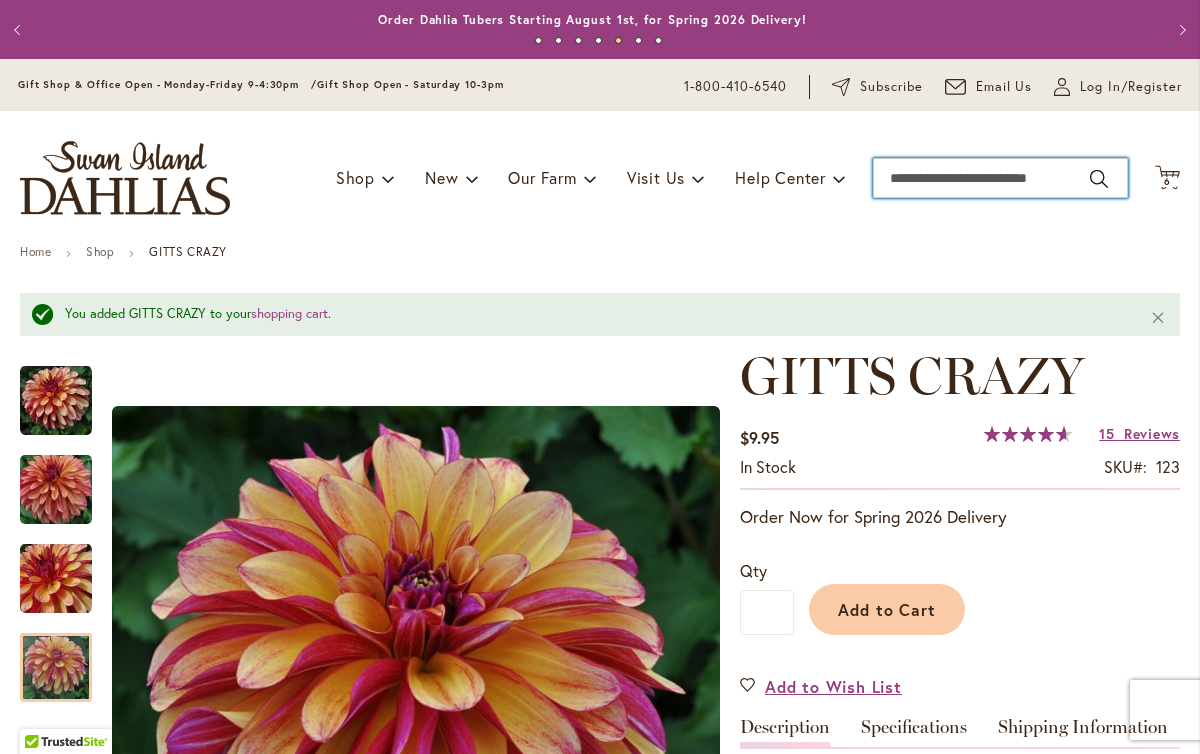 click on "Search" at bounding box center [1000, 178] 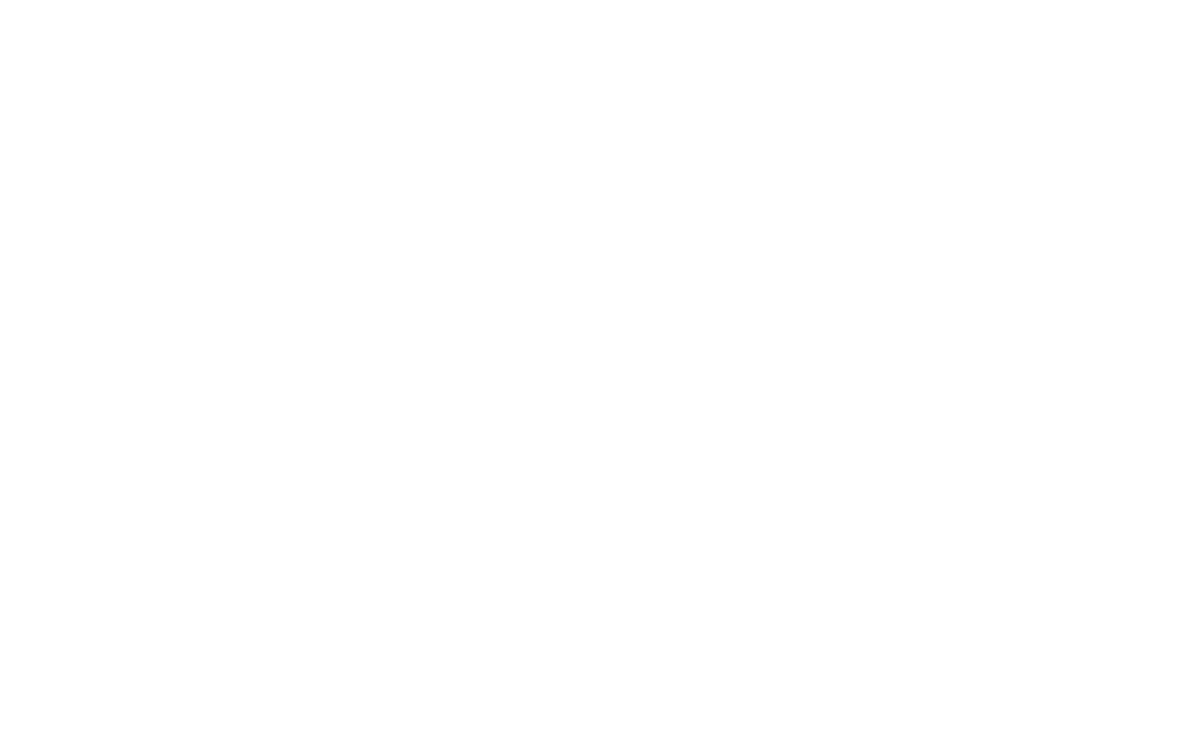 scroll, scrollTop: 0, scrollLeft: 0, axis: both 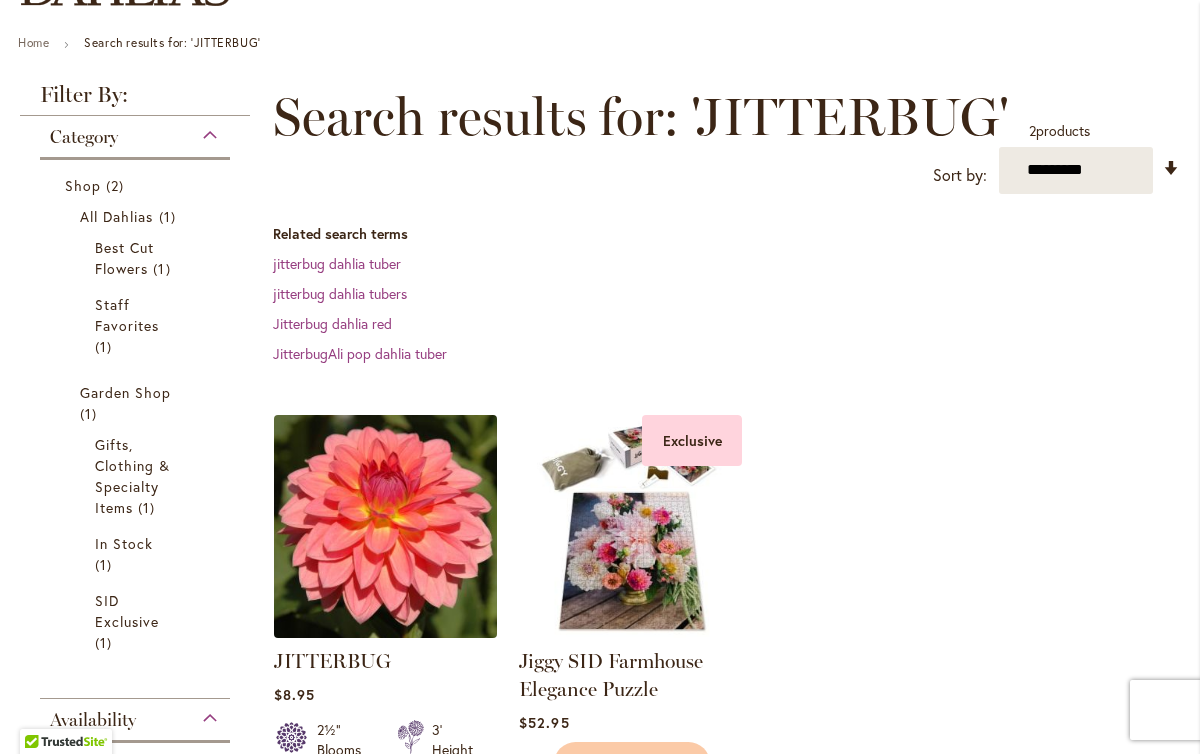 click at bounding box center (386, 526) 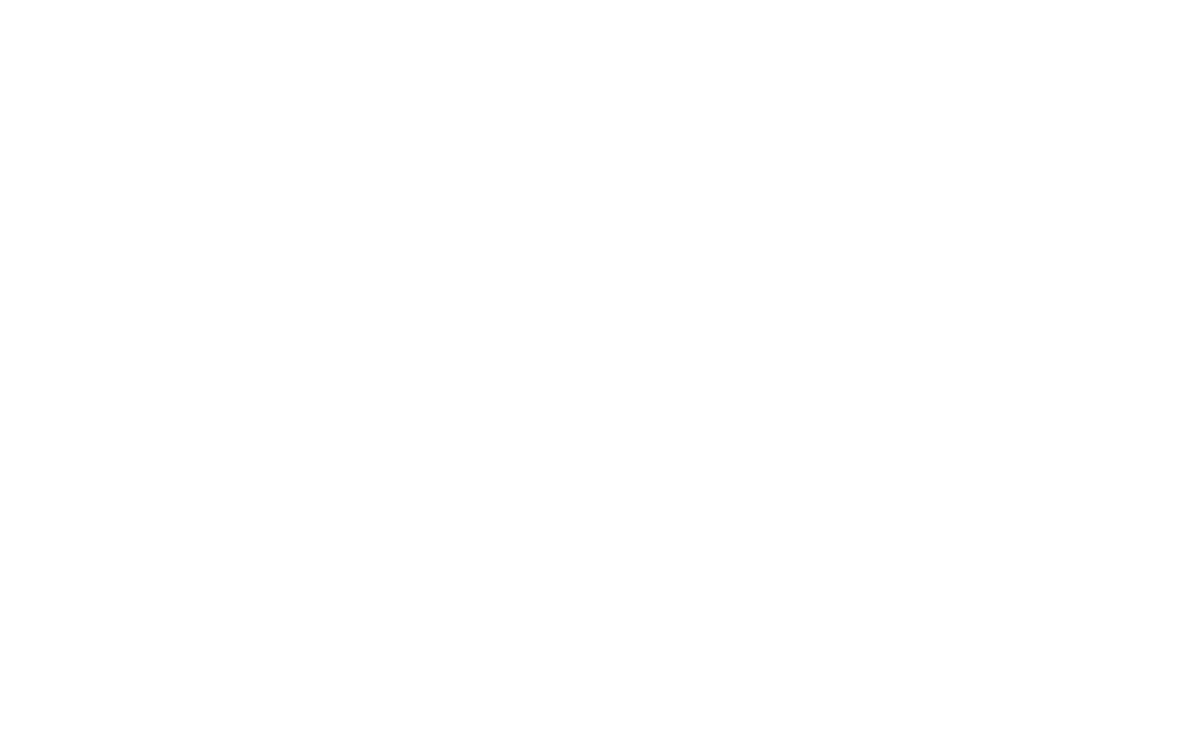scroll, scrollTop: 0, scrollLeft: 0, axis: both 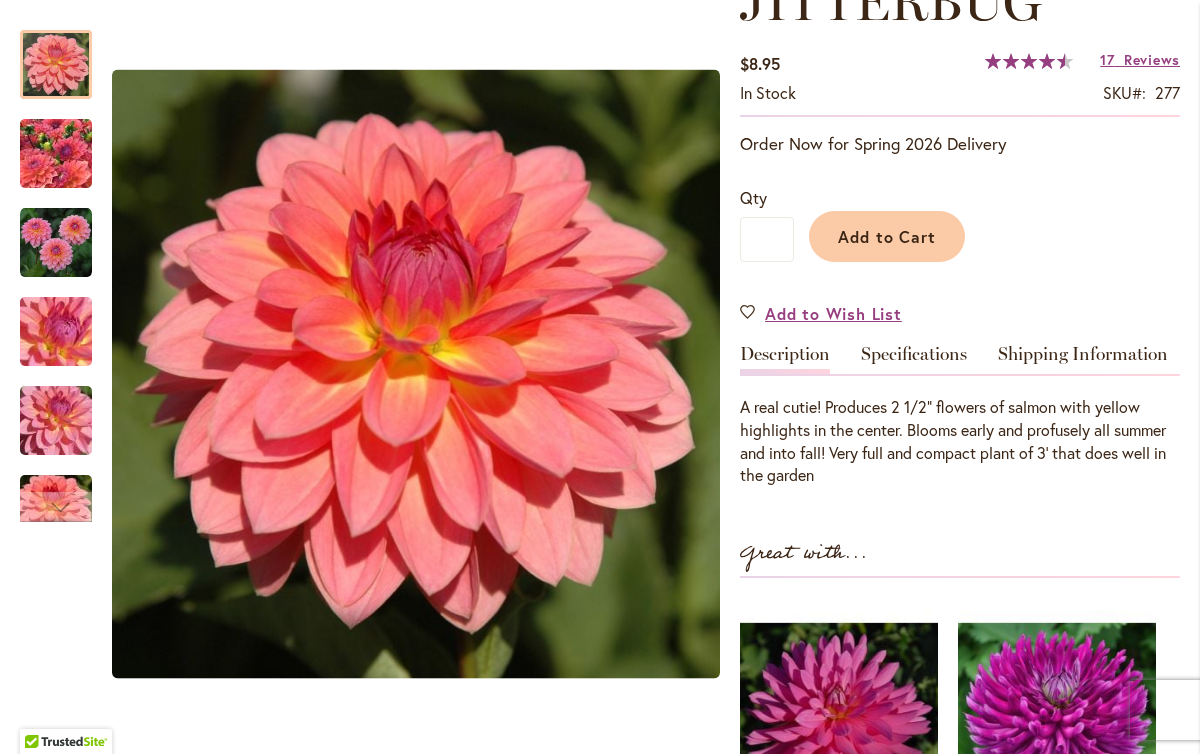 click on "A real cutie! Produces 2 1/2" flowers of salmon with yellow highlights in the center. Blooms early and profusely all summer and into fall! Very full and compact plant of 3' that does well in the garden" at bounding box center [960, 430] 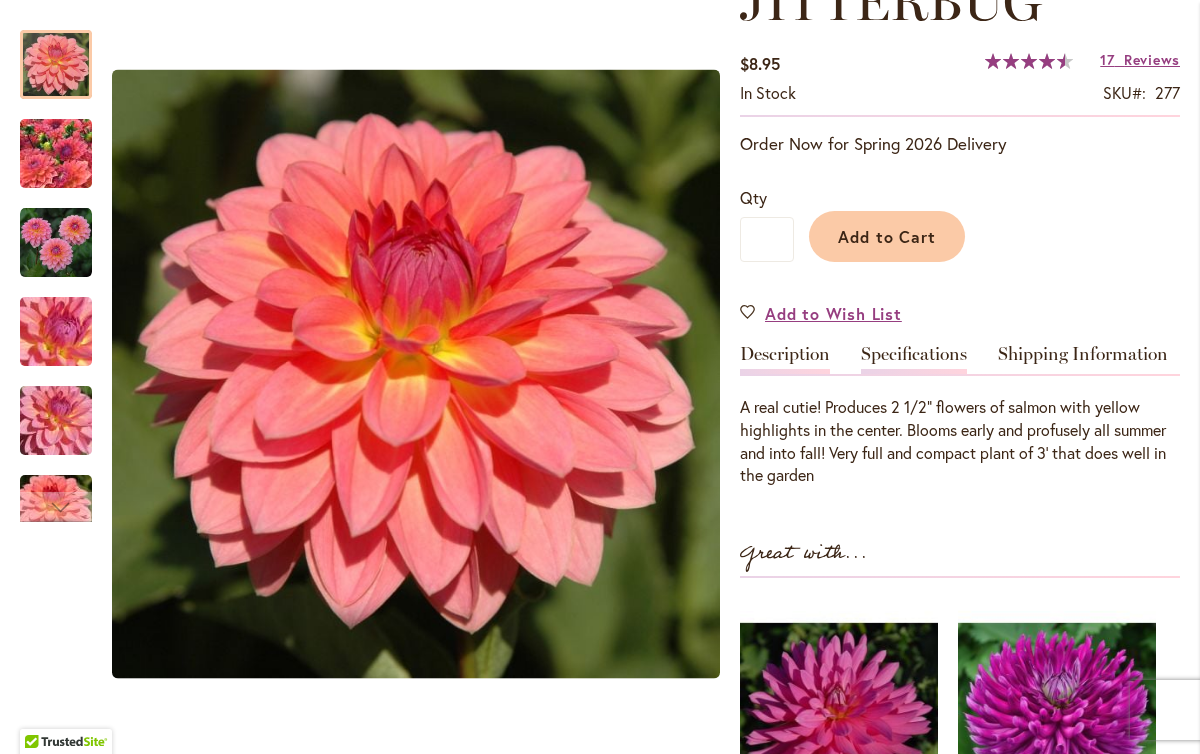 click on "Specifications" at bounding box center [914, 359] 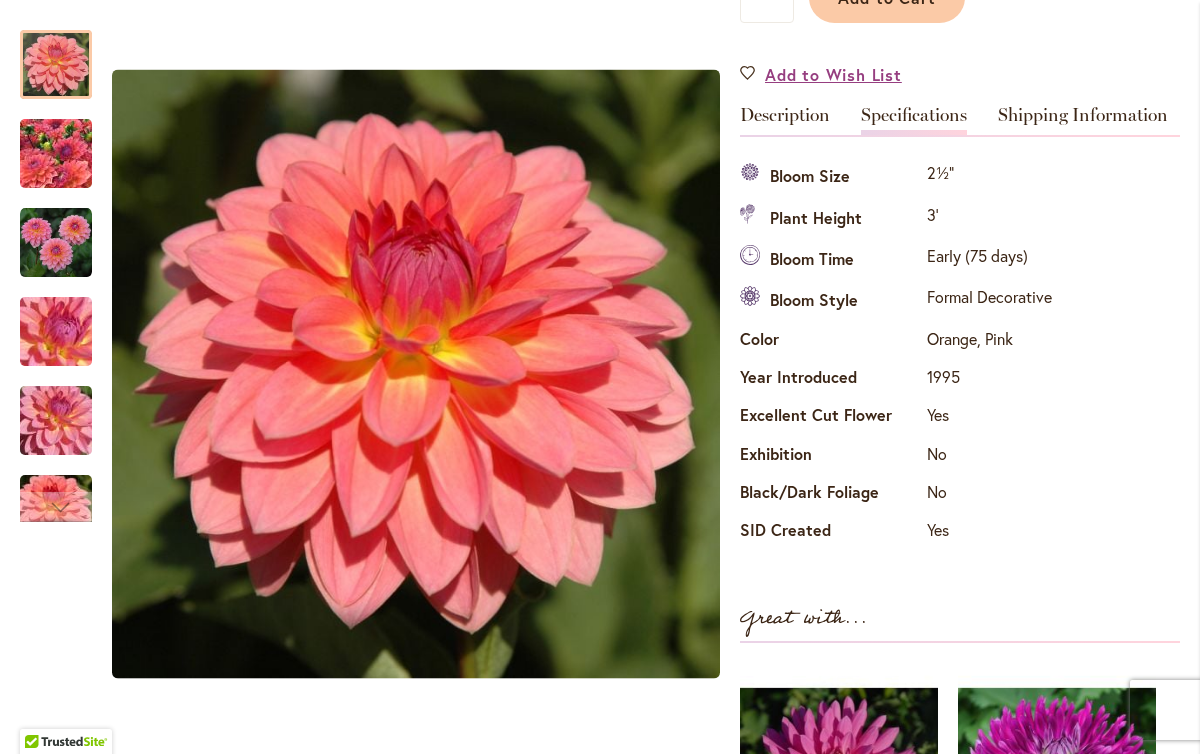 scroll, scrollTop: 554, scrollLeft: 0, axis: vertical 